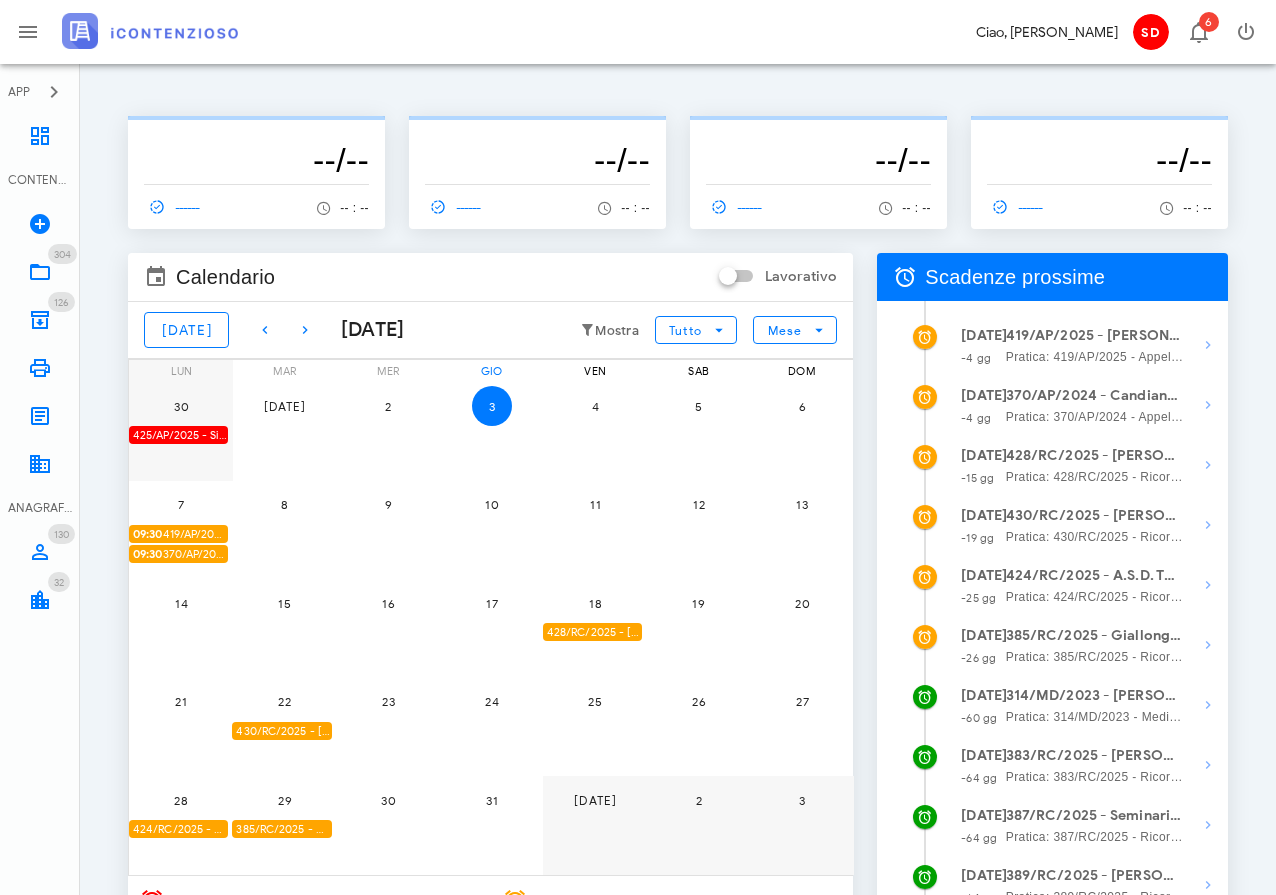 scroll, scrollTop: 0, scrollLeft: 0, axis: both 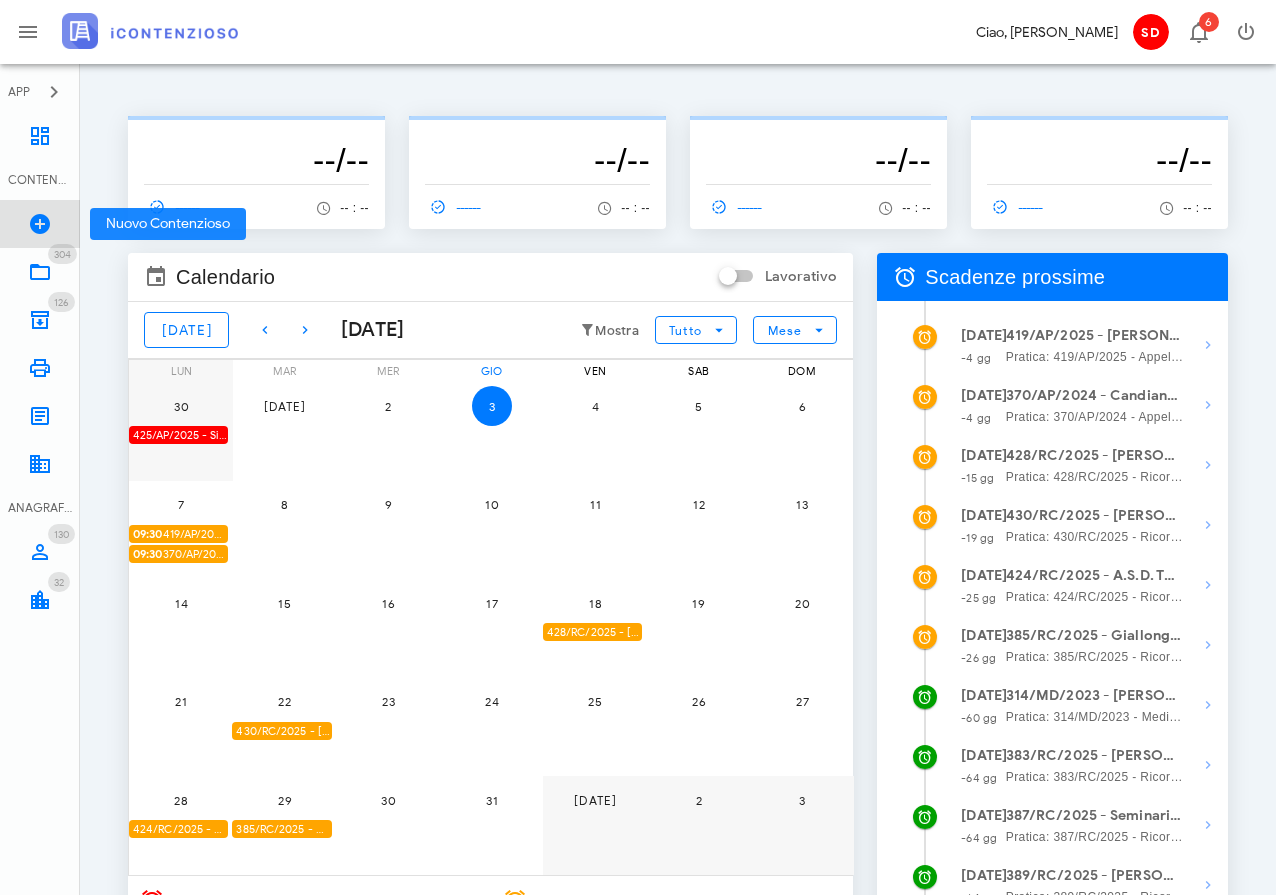 click at bounding box center (40, 224) 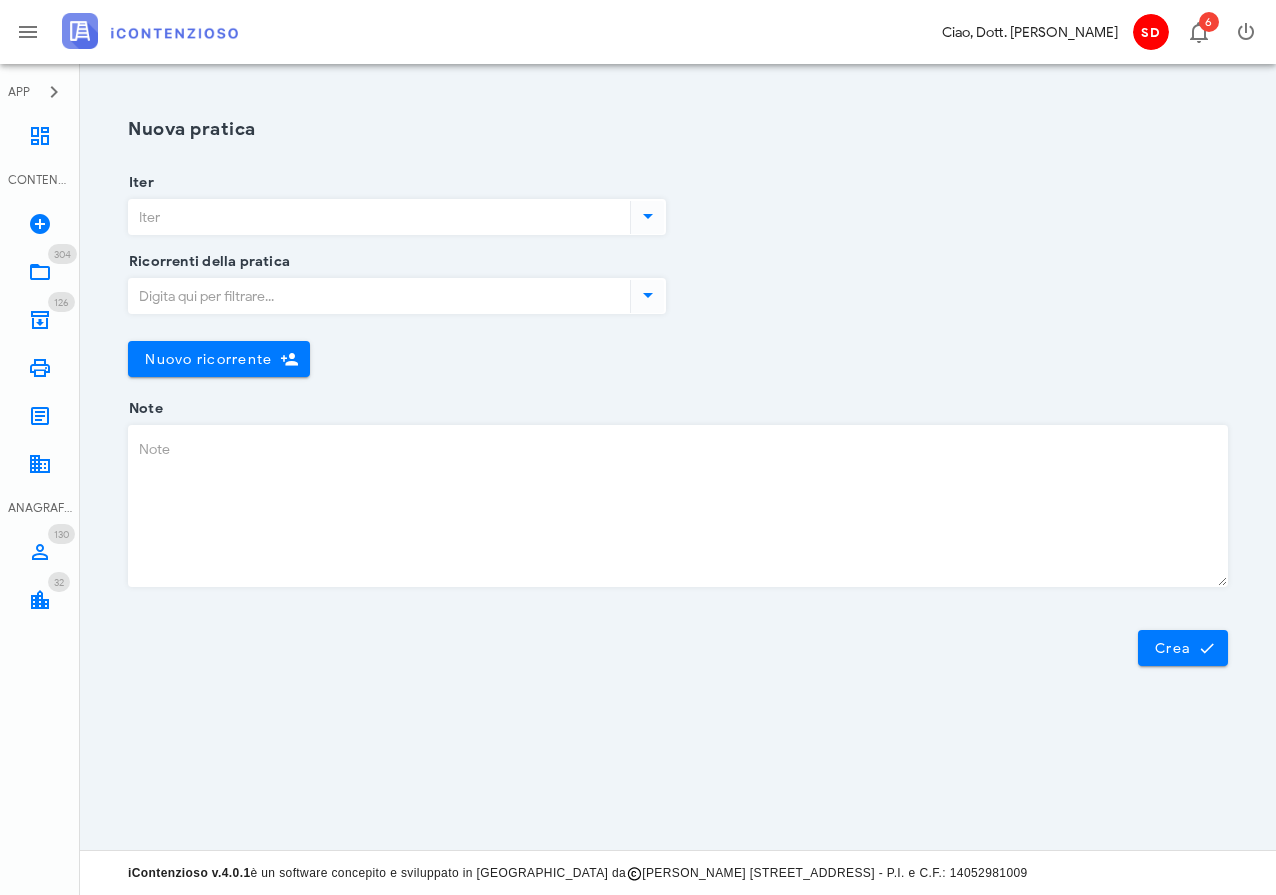 scroll, scrollTop: 0, scrollLeft: 0, axis: both 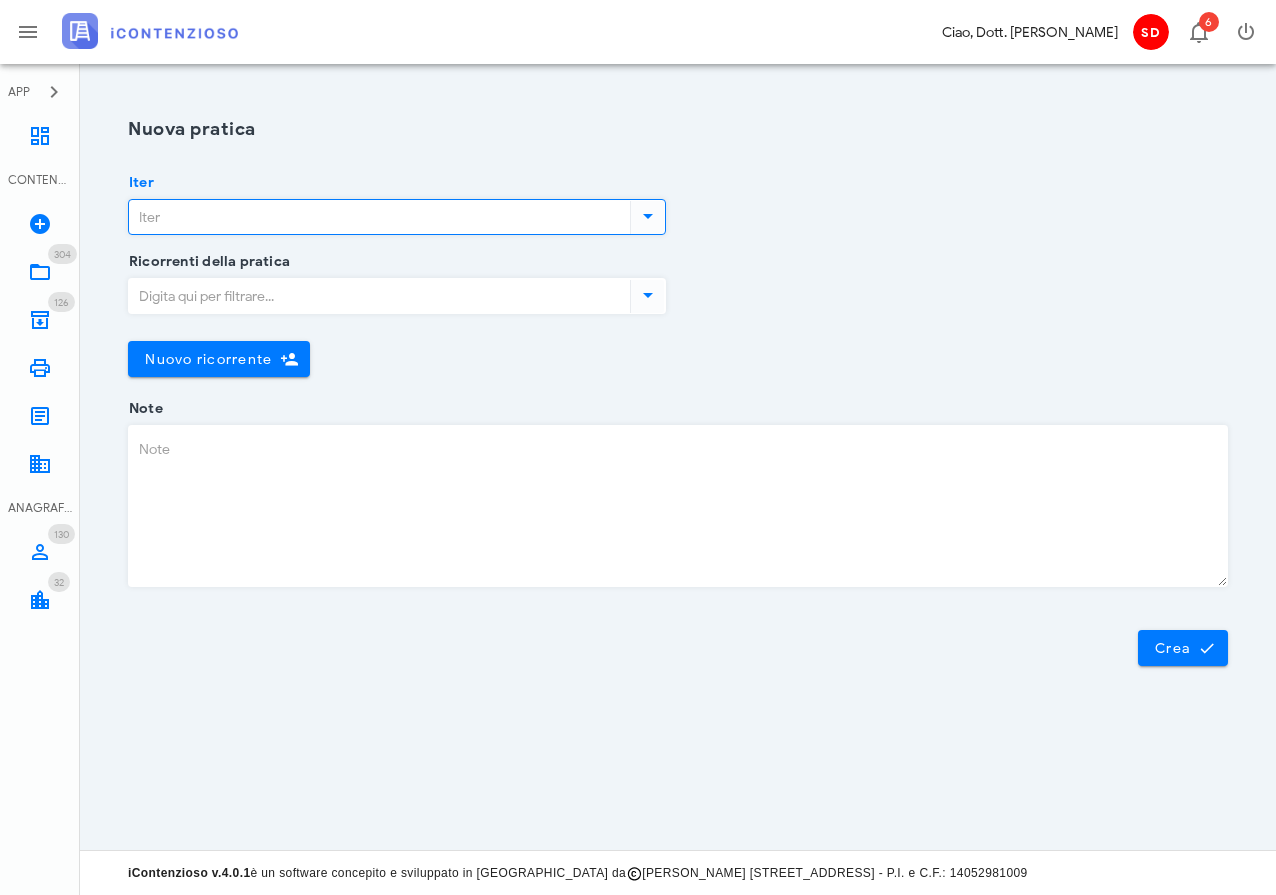 click on "Iter" at bounding box center [377, 217] 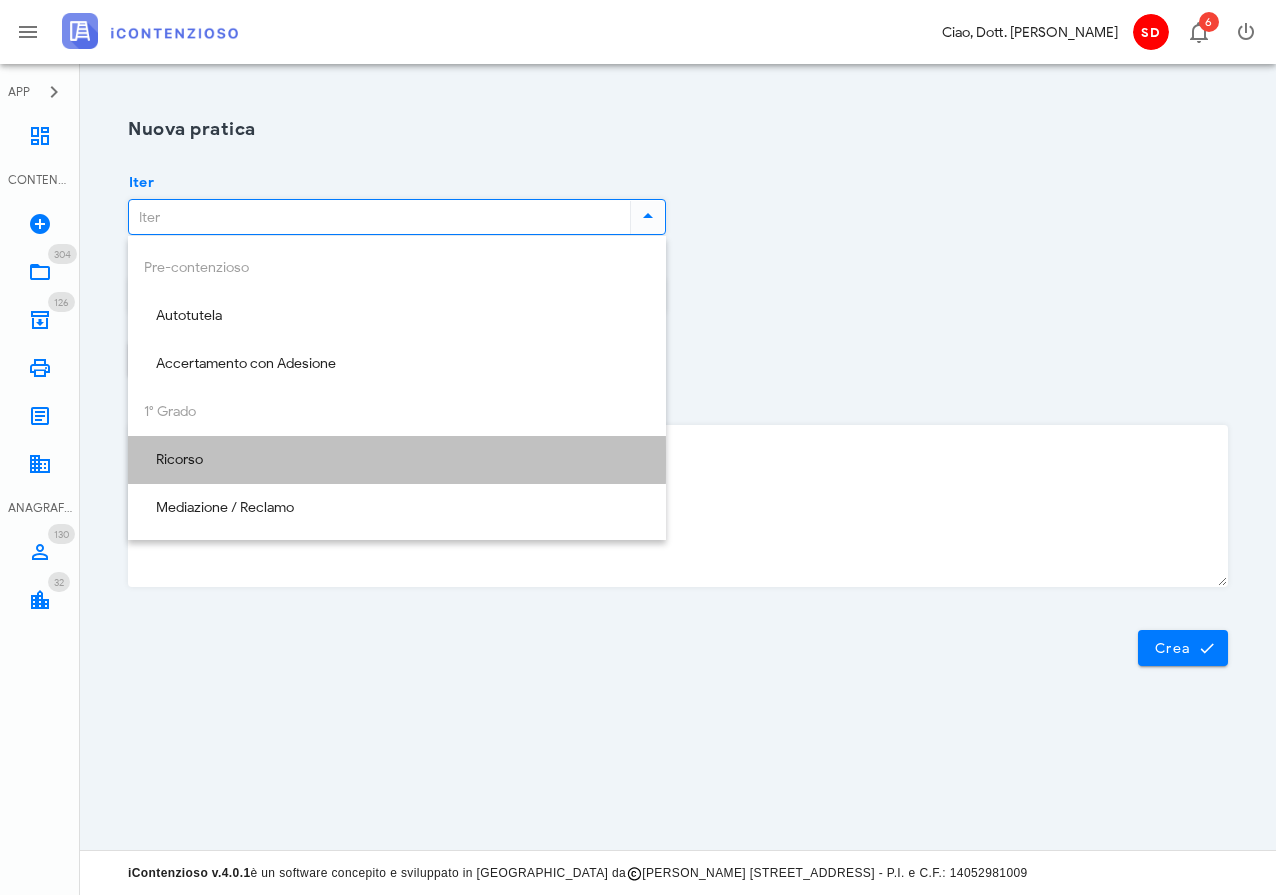 click on "Ricorso" at bounding box center (397, 460) 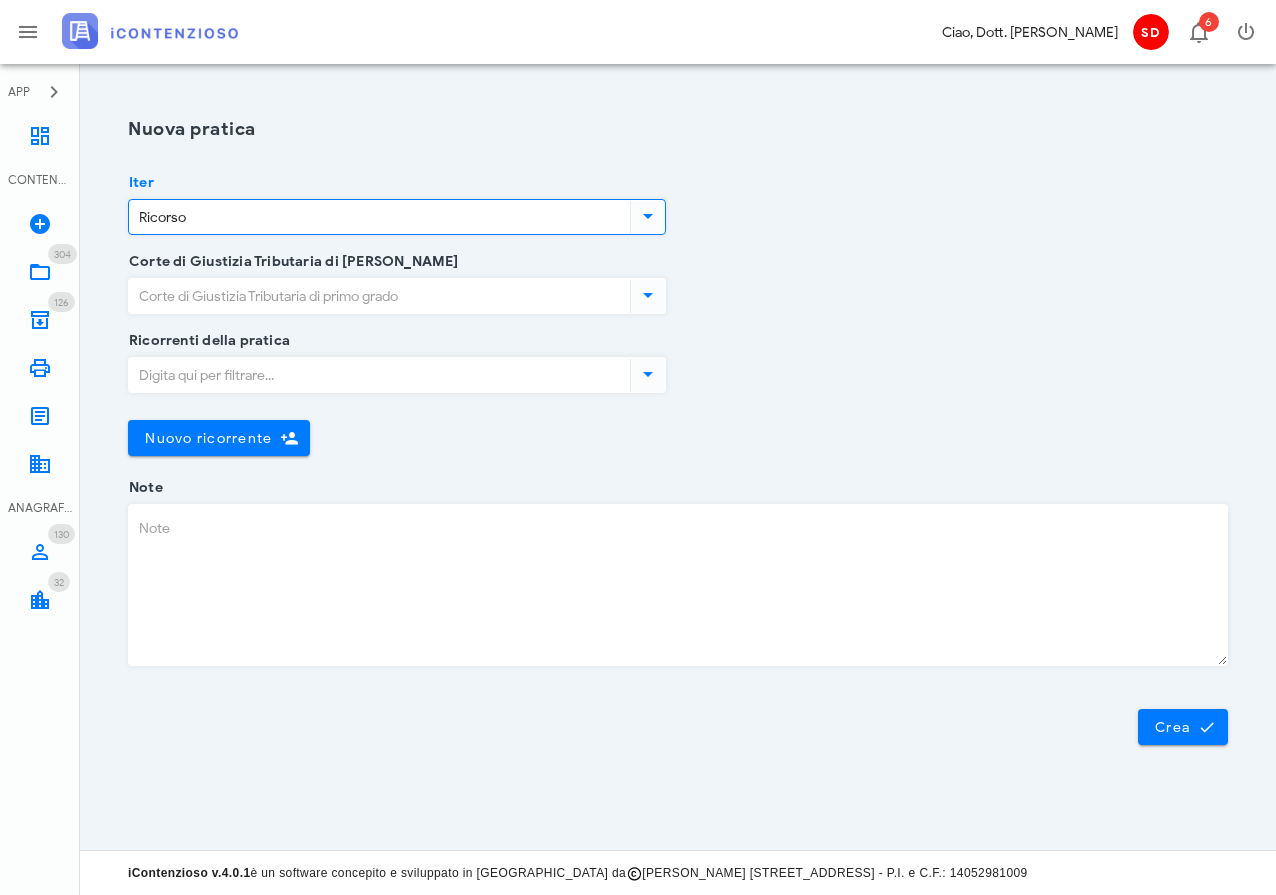 click on "Corte di Giustizia Tributaria di [PERSON_NAME]" at bounding box center (377, 296) 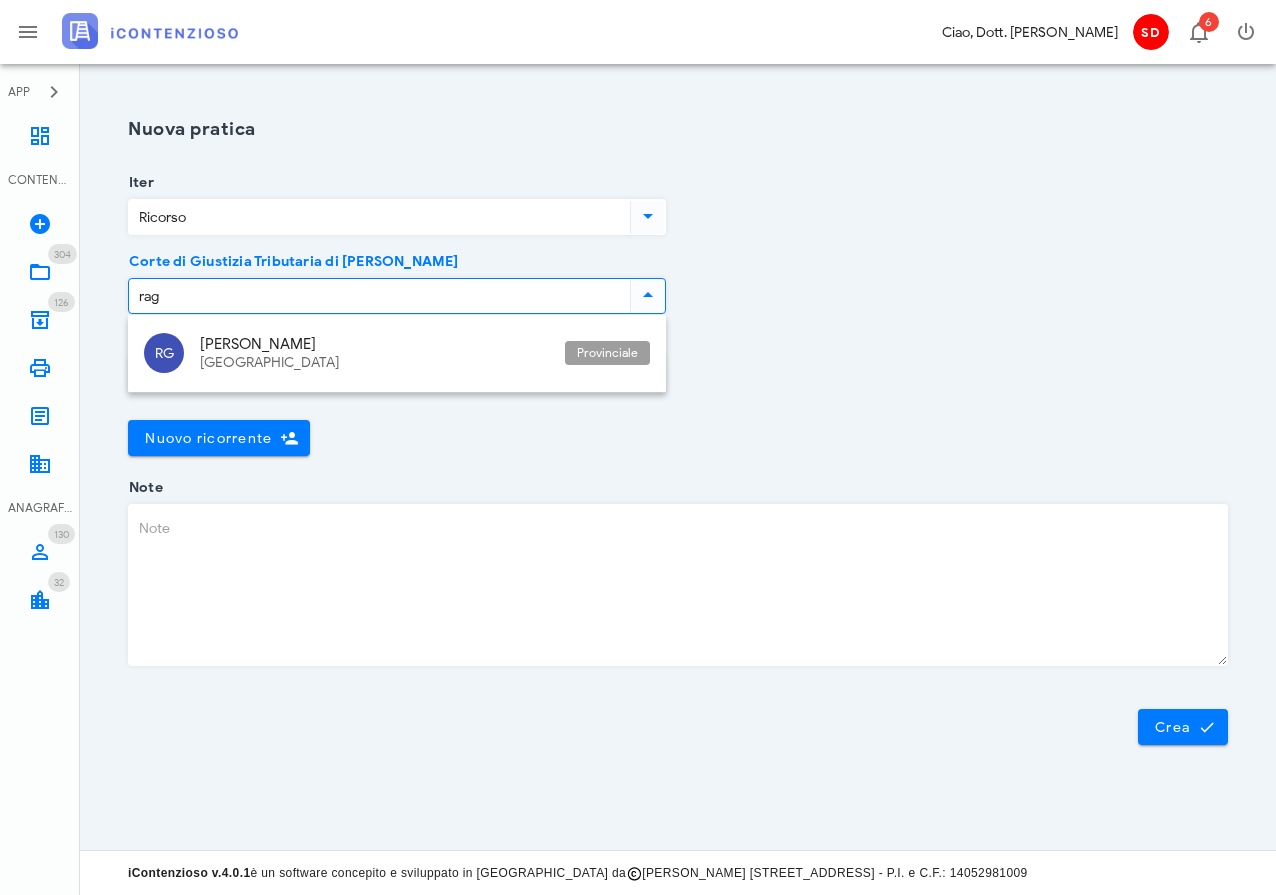 click on "[PERSON_NAME]" at bounding box center [374, 344] 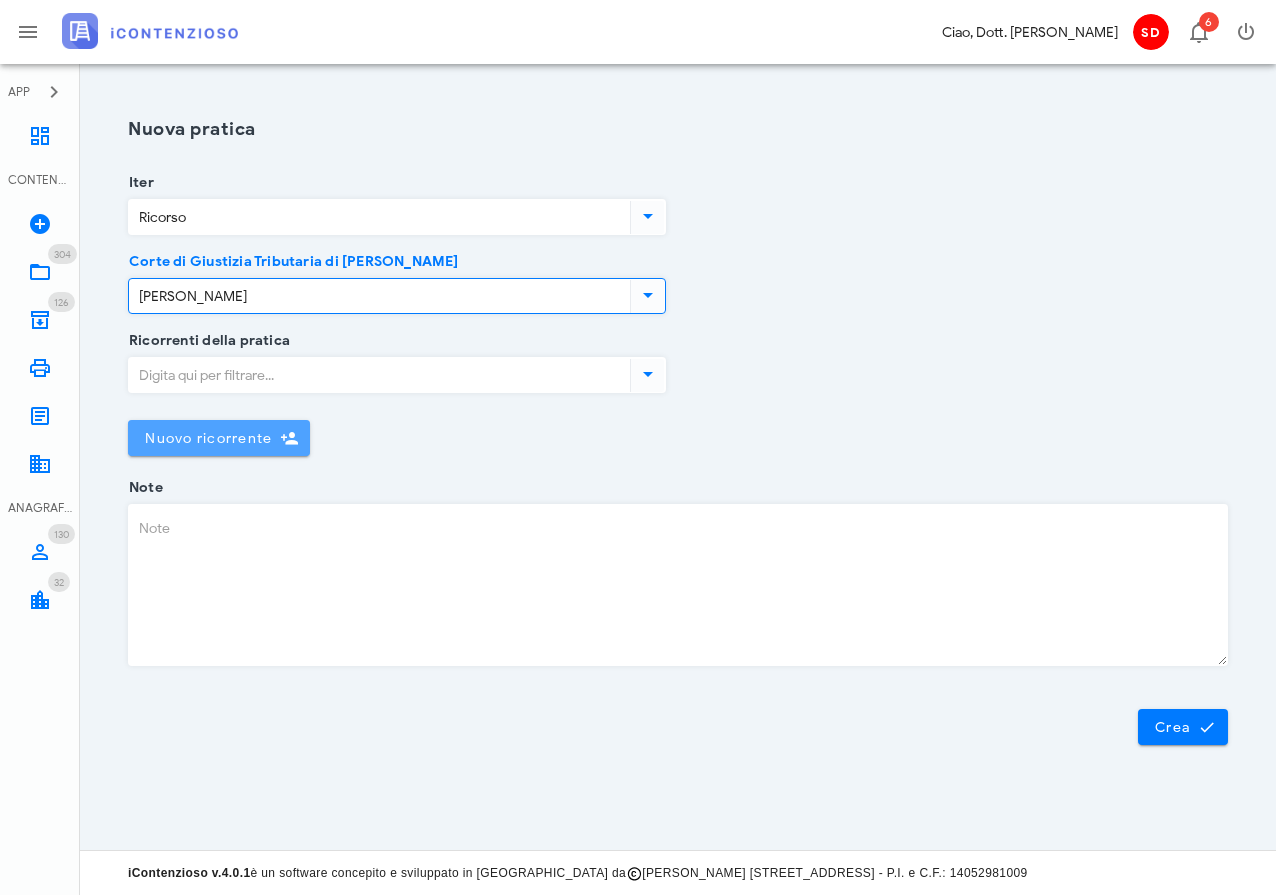 click on "Nuovo ricorrente" at bounding box center (208, 438) 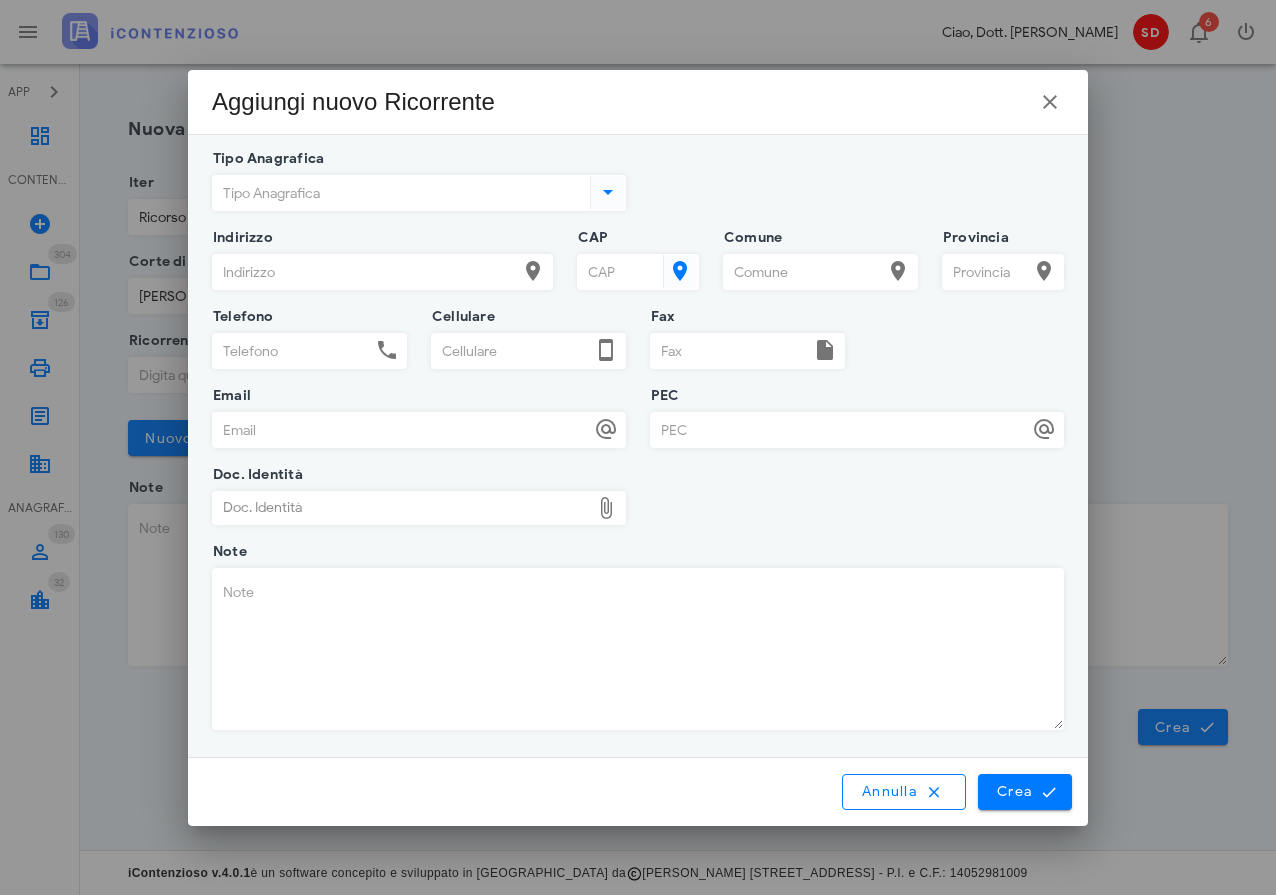 click on "Tipo Anagrafica" at bounding box center (399, 193) 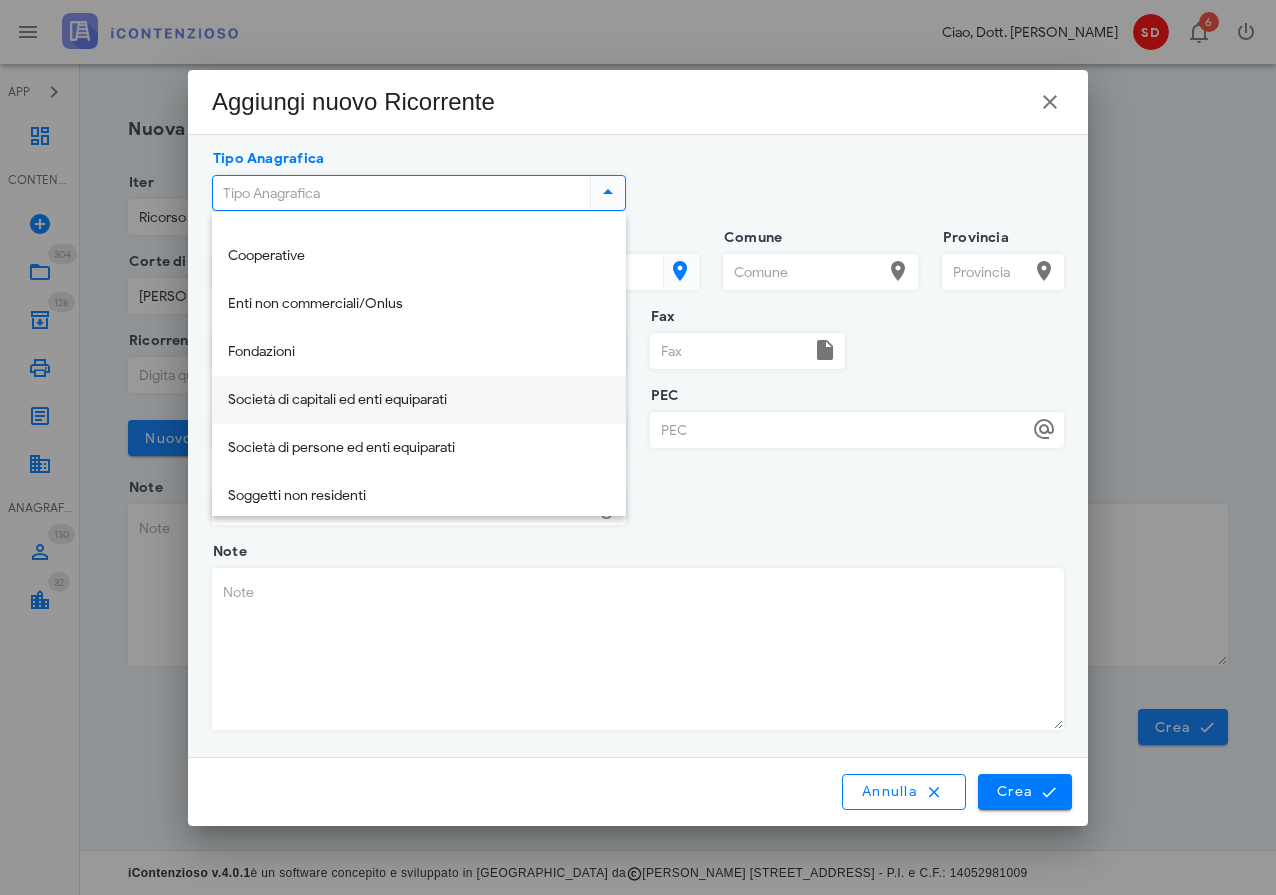 scroll, scrollTop: 181, scrollLeft: 0, axis: vertical 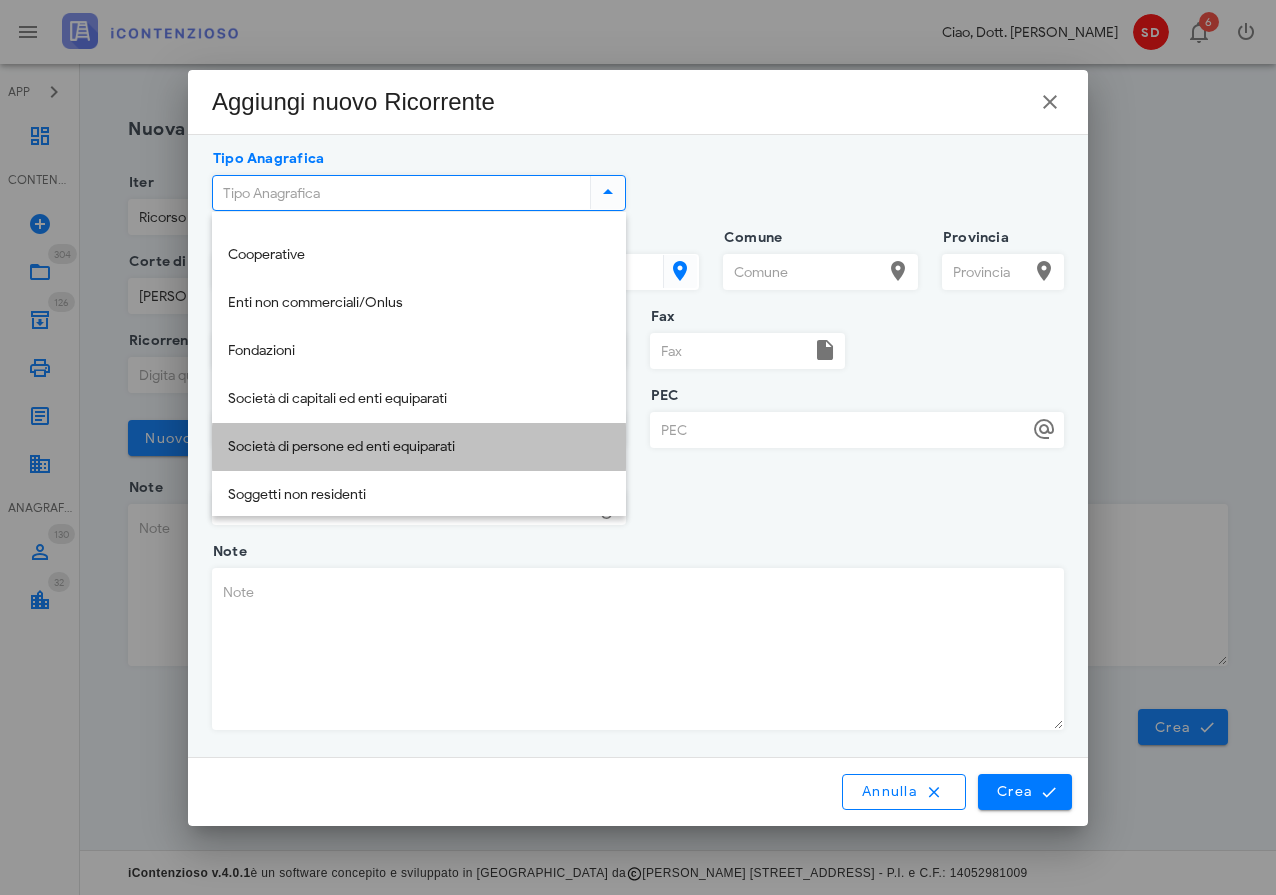 click on "Società di persone ed enti equiparati" at bounding box center (419, 447) 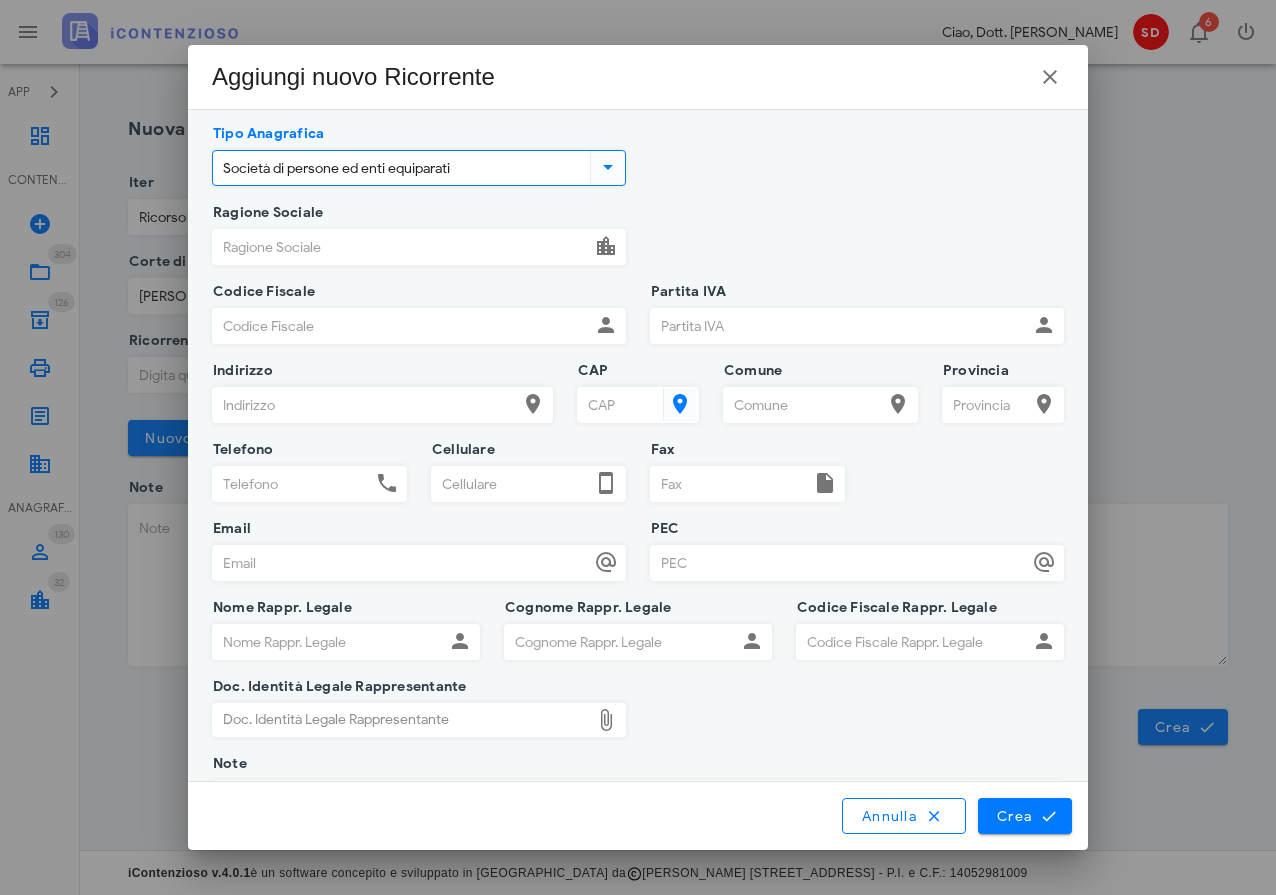 click on "Ragione Sociale" at bounding box center (401, 247) 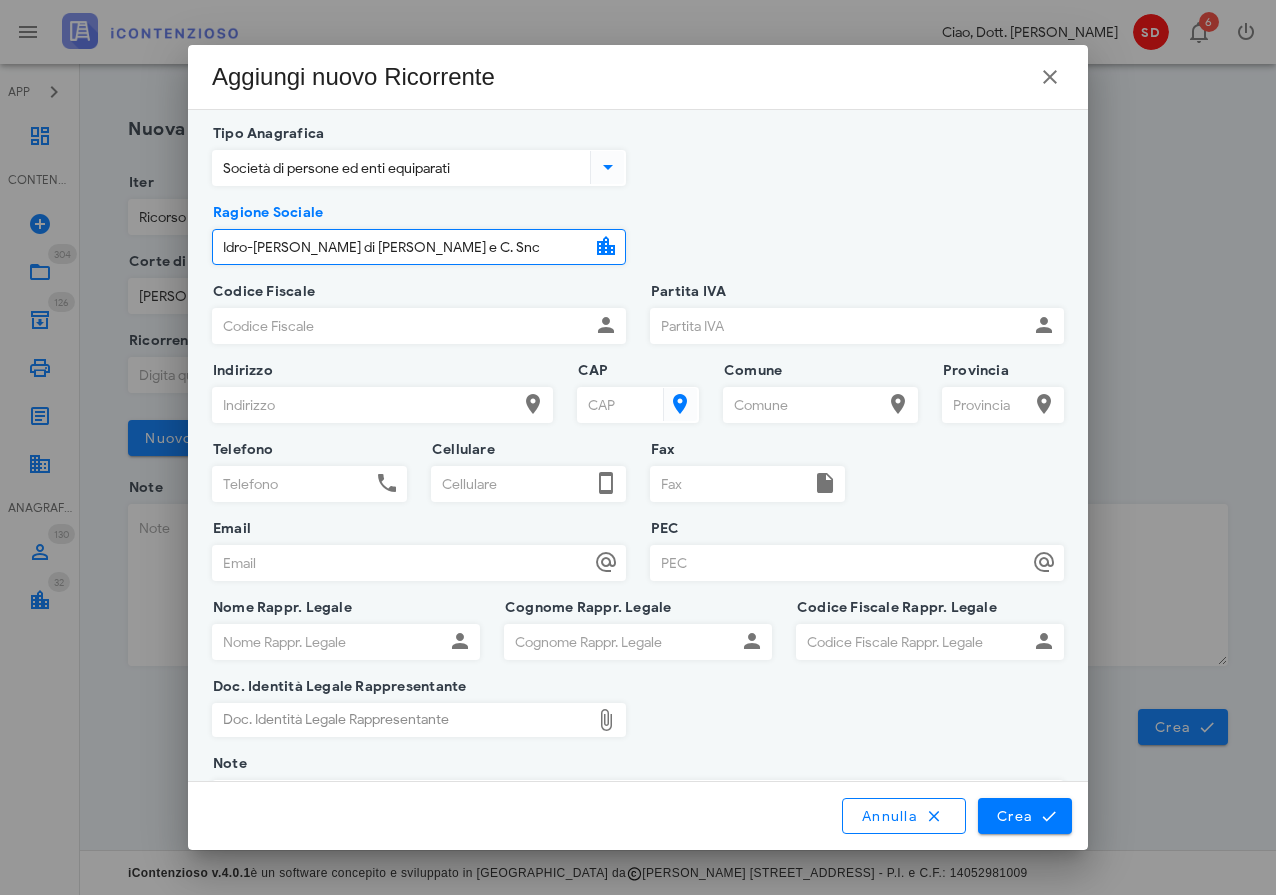 type on "Idro-[PERSON_NAME] di [PERSON_NAME] e C. Snc" 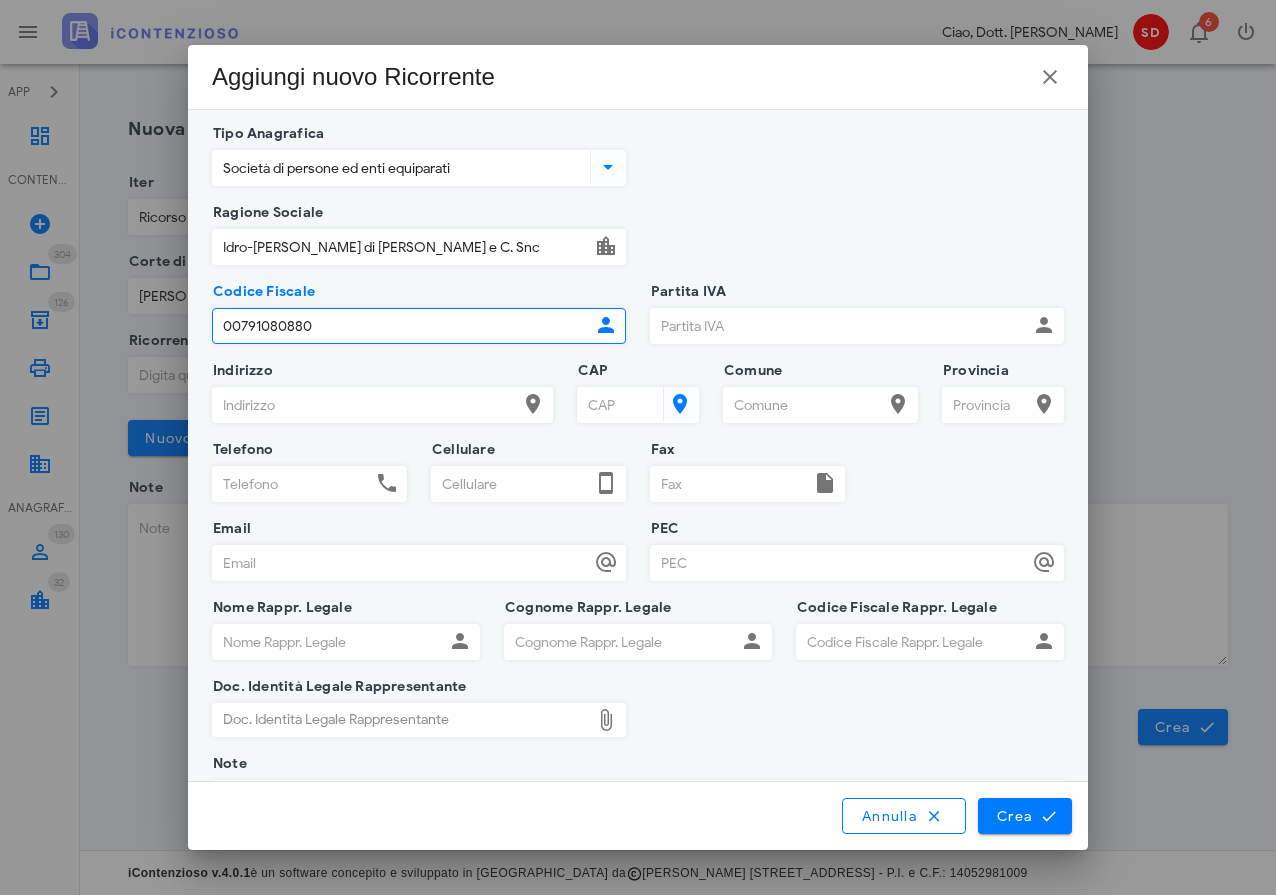 drag, startPoint x: 226, startPoint y: 325, endPoint x: 341, endPoint y: 324, distance: 115.00435 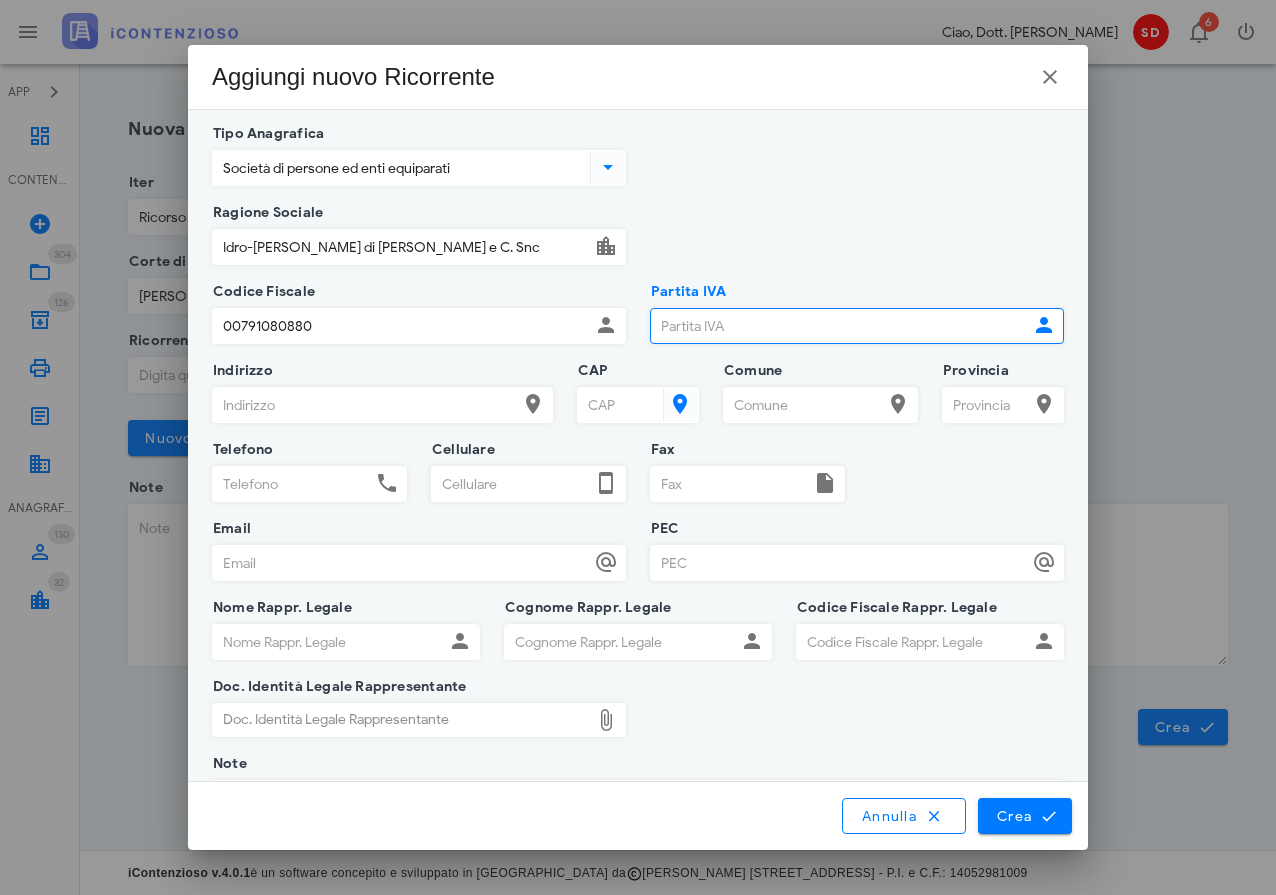 paste on "00791080880" 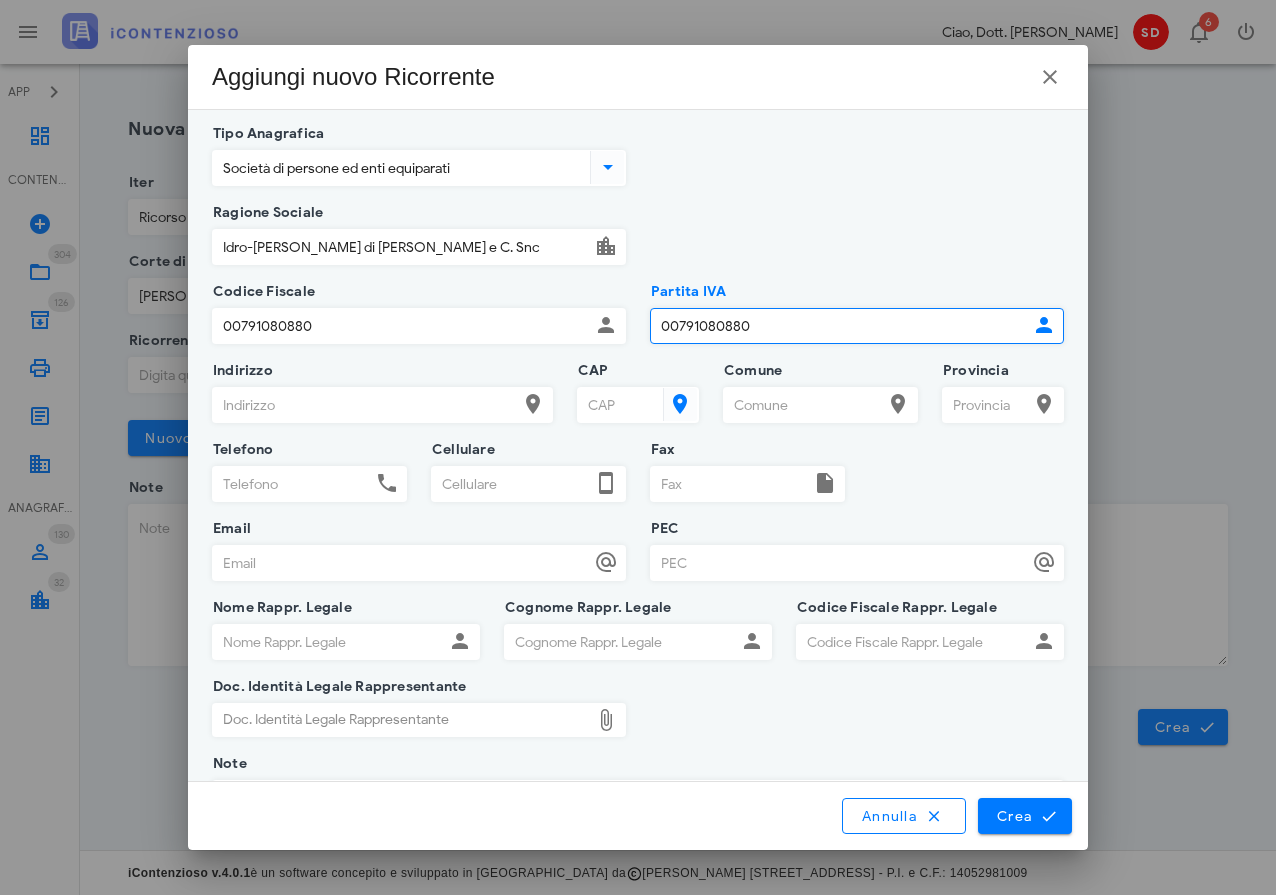 type on "00791080880" 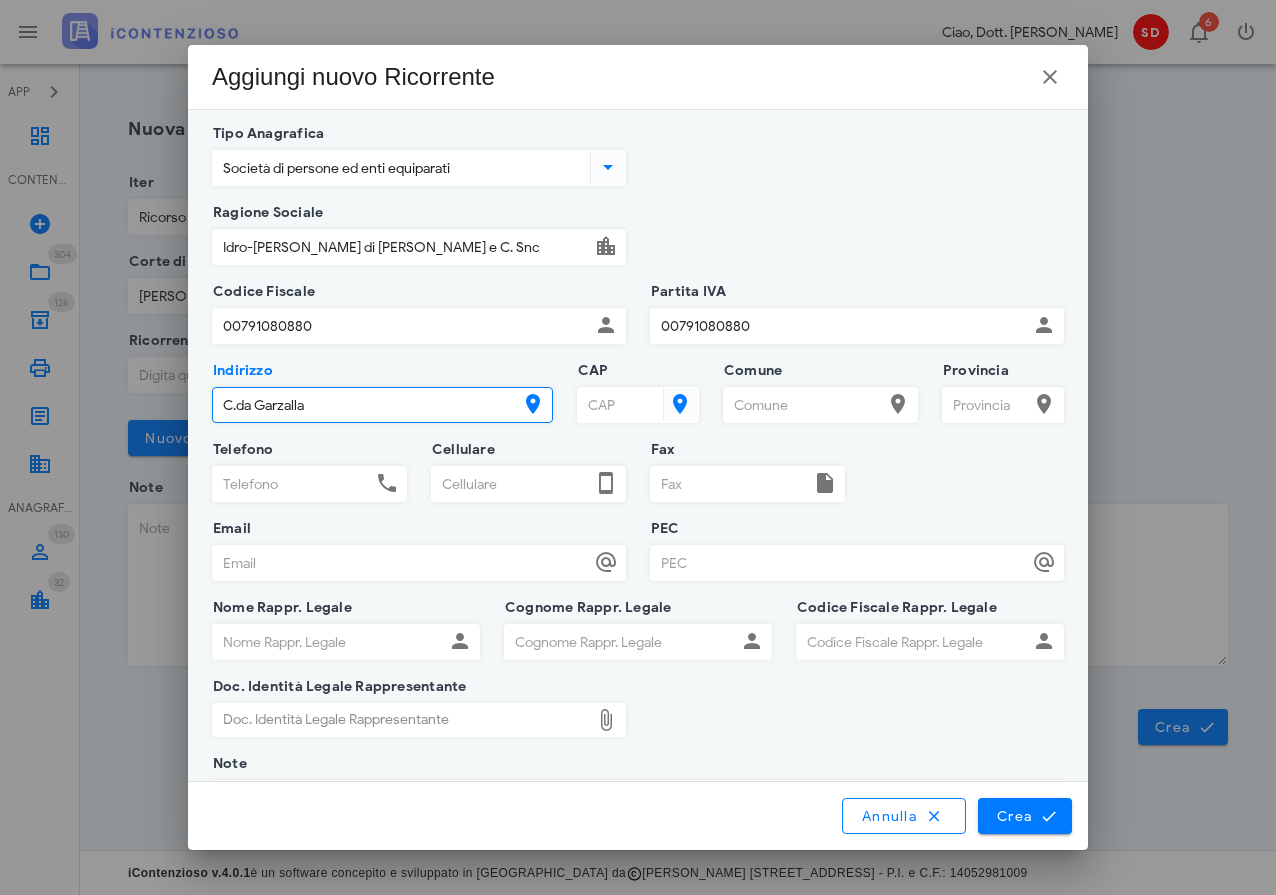 type on "C.da Garzalla" 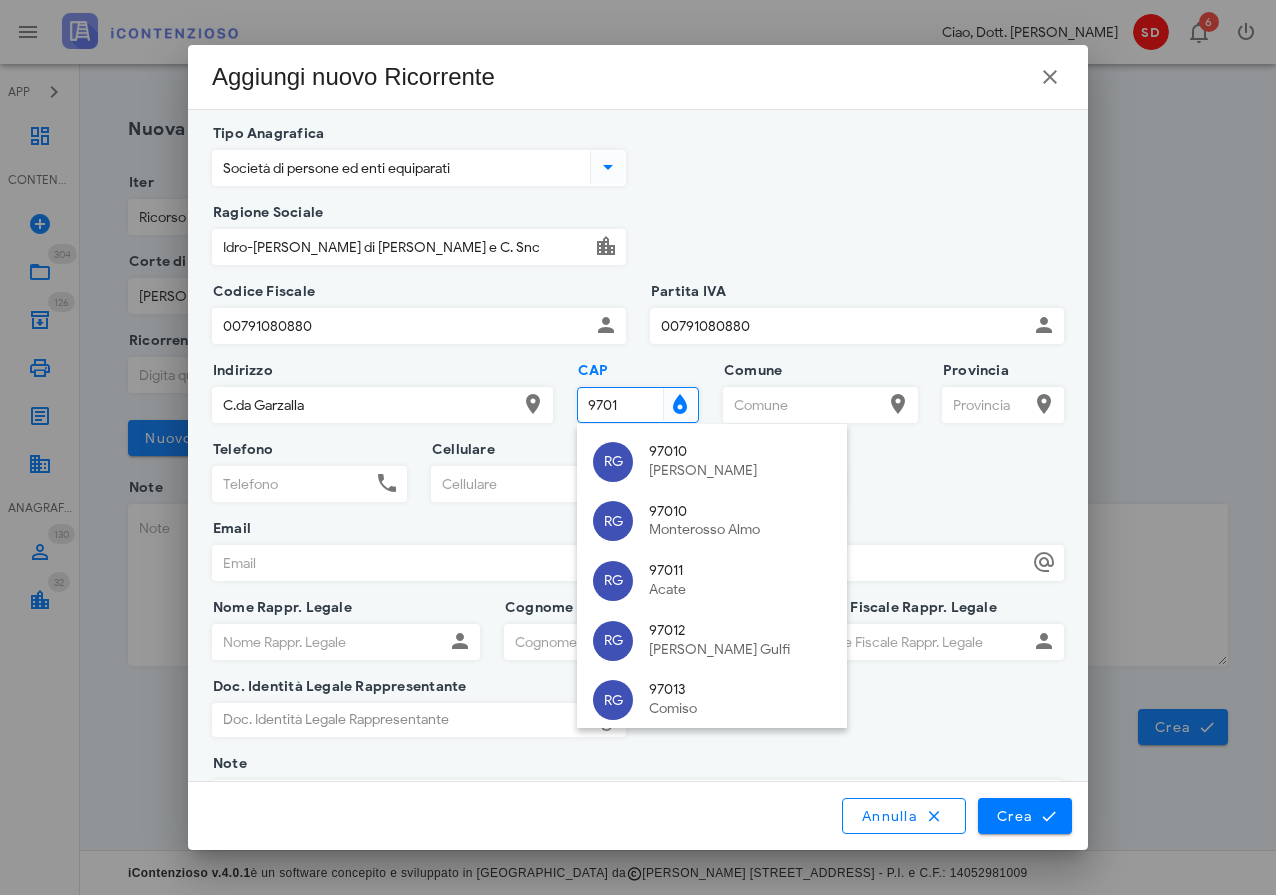 type on "97014" 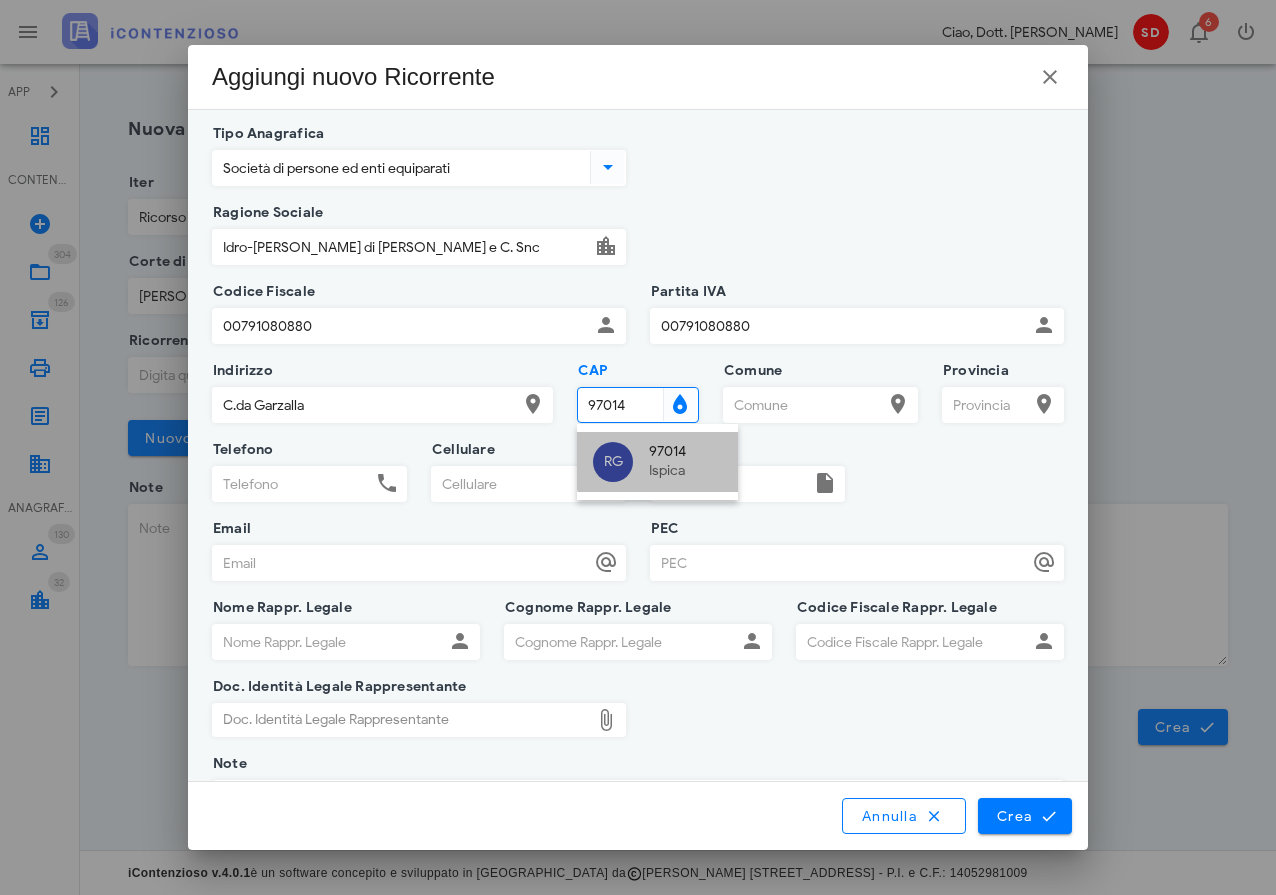 click on "97014 Ispica" at bounding box center [685, 462] 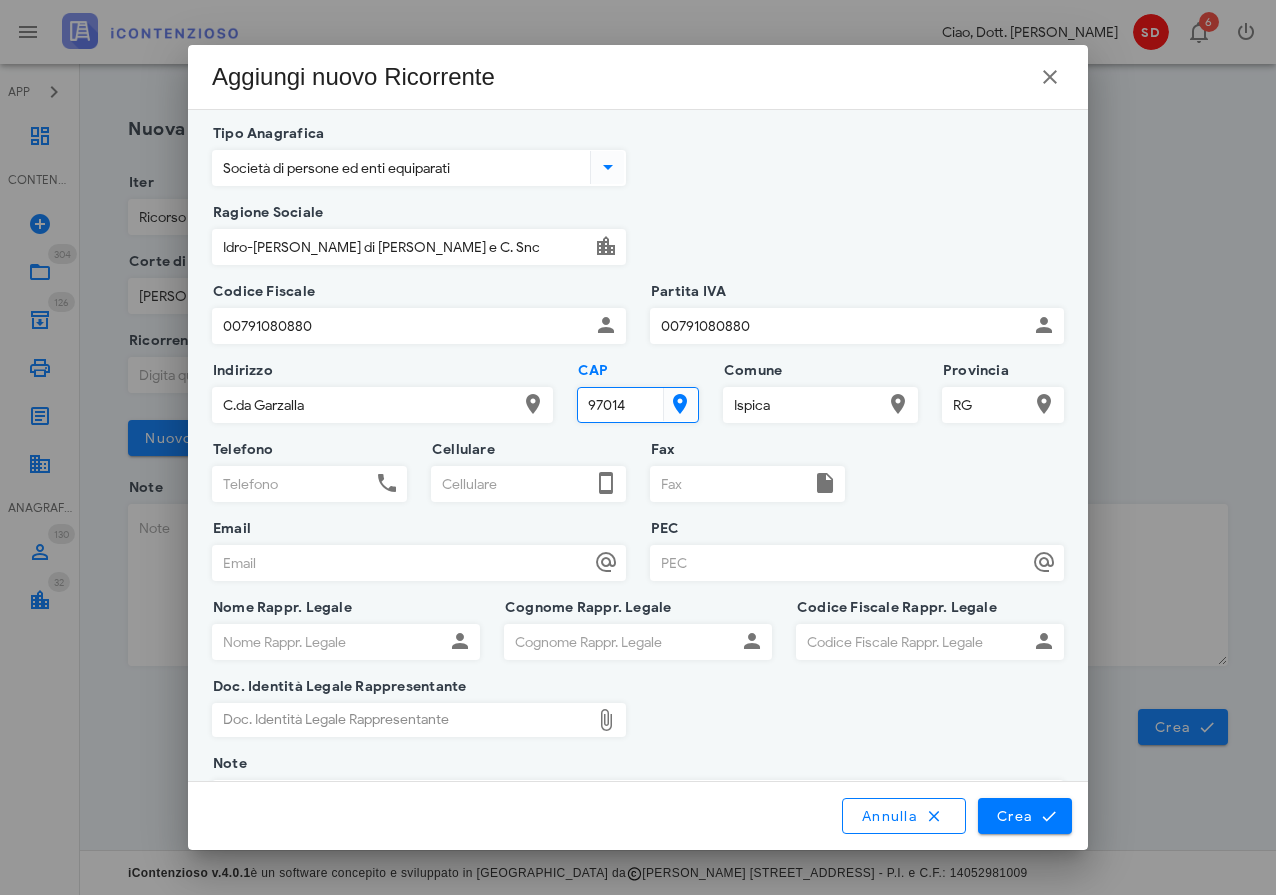 type on "97014" 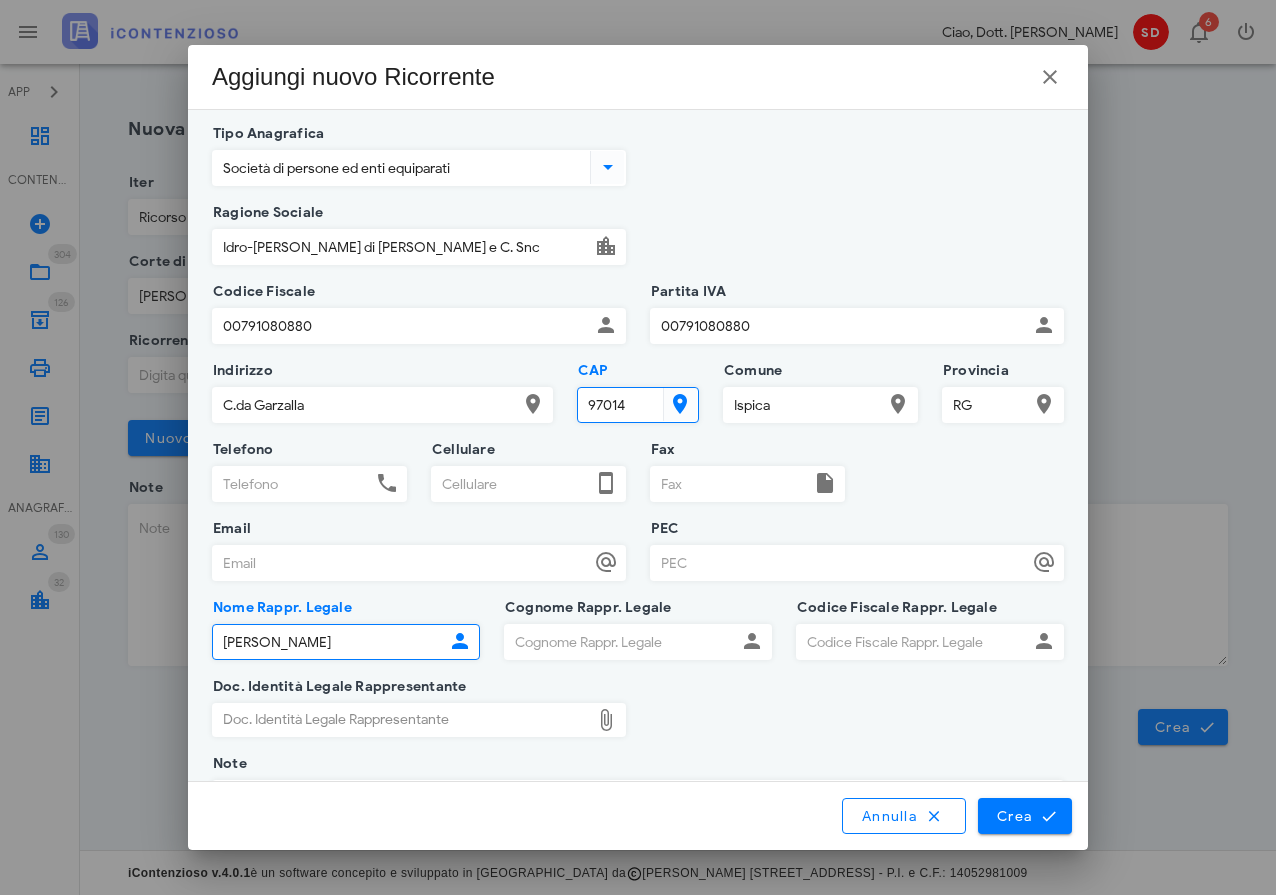 type on "[PERSON_NAME]" 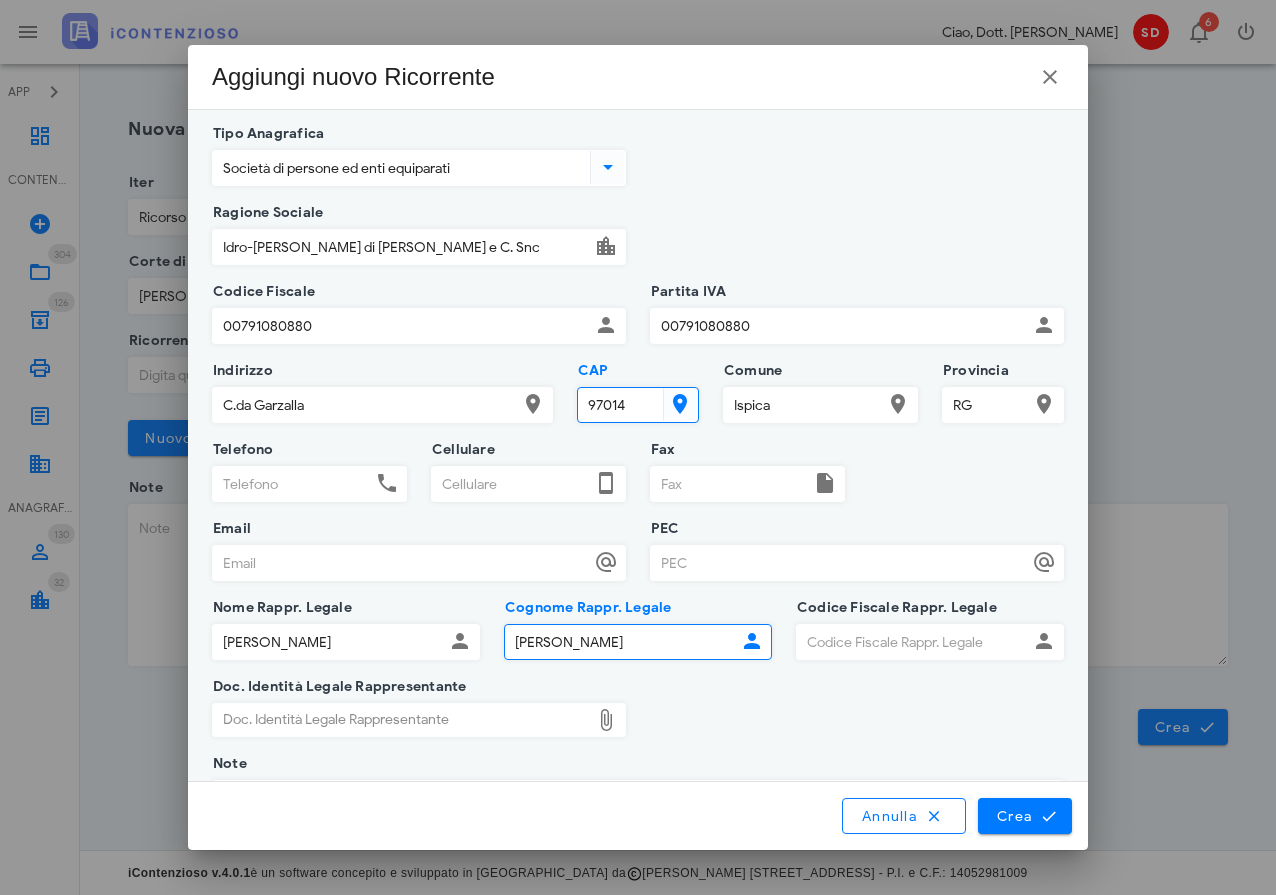 type on "[PERSON_NAME]" 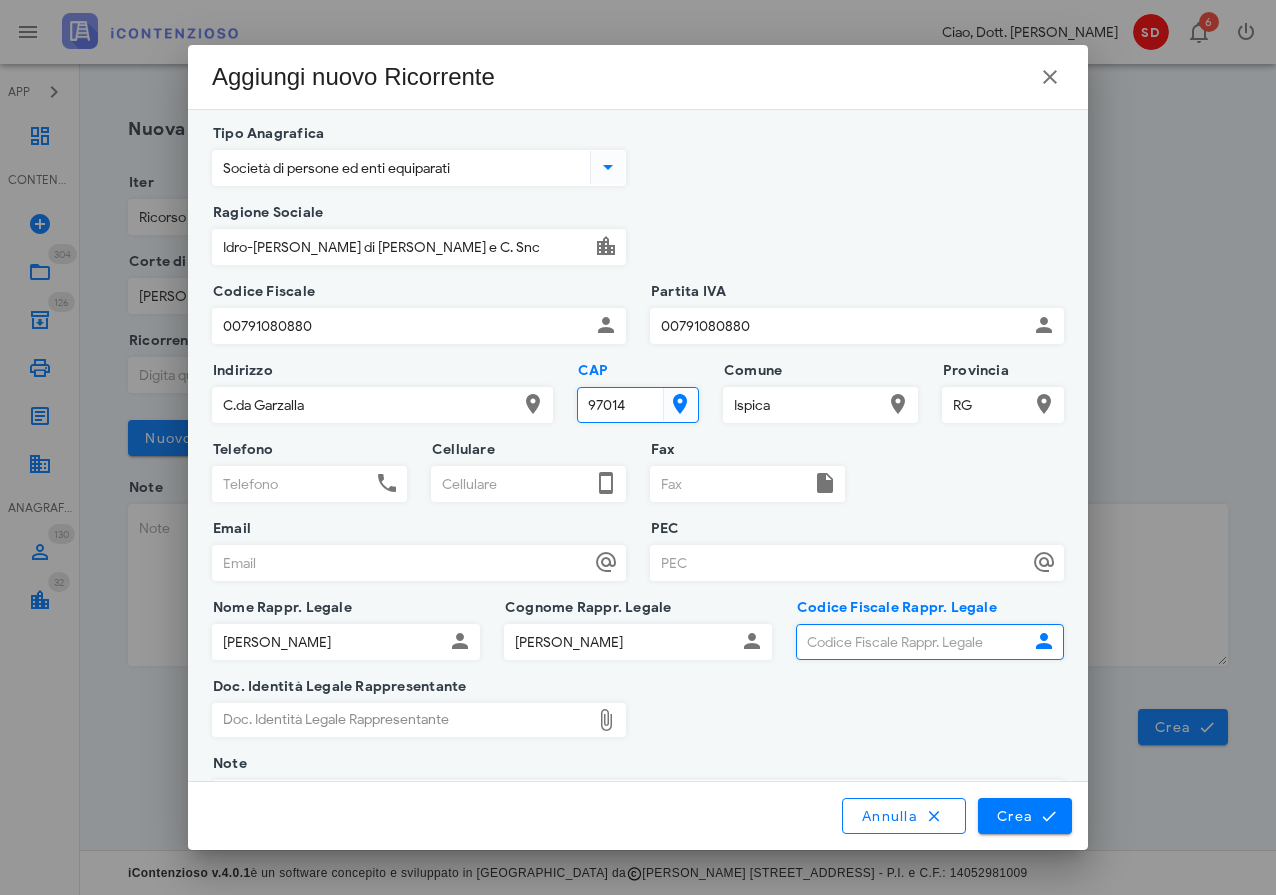 click on "Codice Fiscale Rappr. Legale" at bounding box center (912, 642) 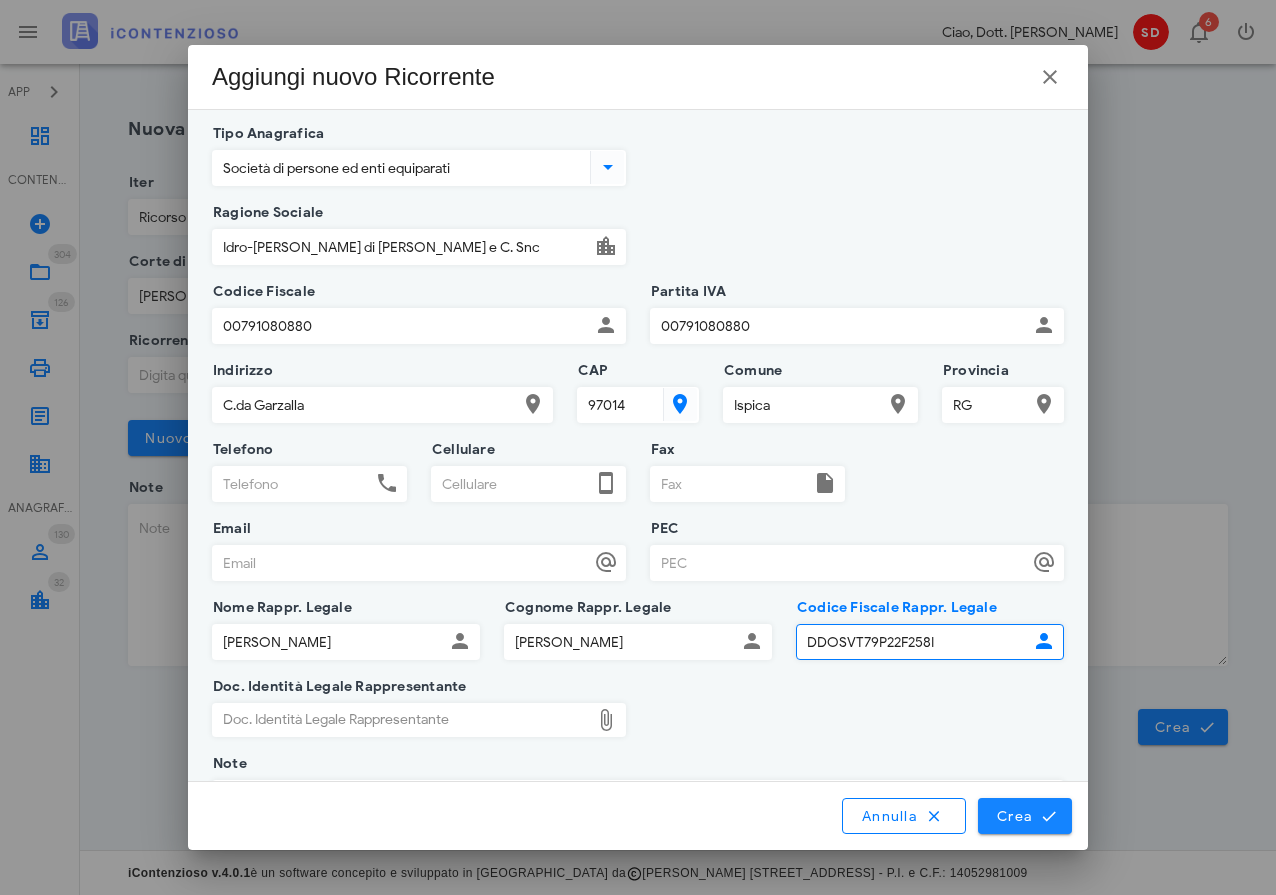 type on "DDOSVT79P22F258I" 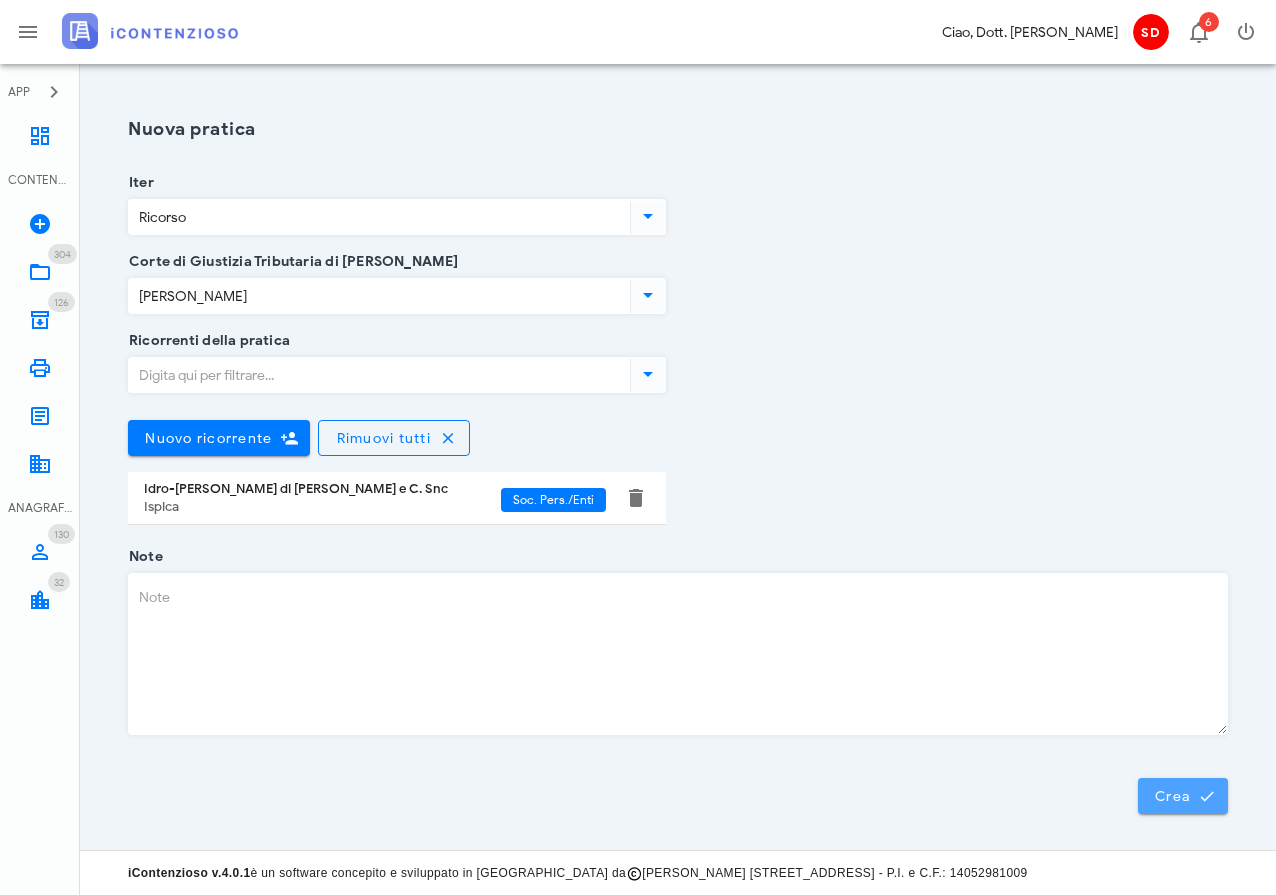 click on "Crea" at bounding box center (1183, 796) 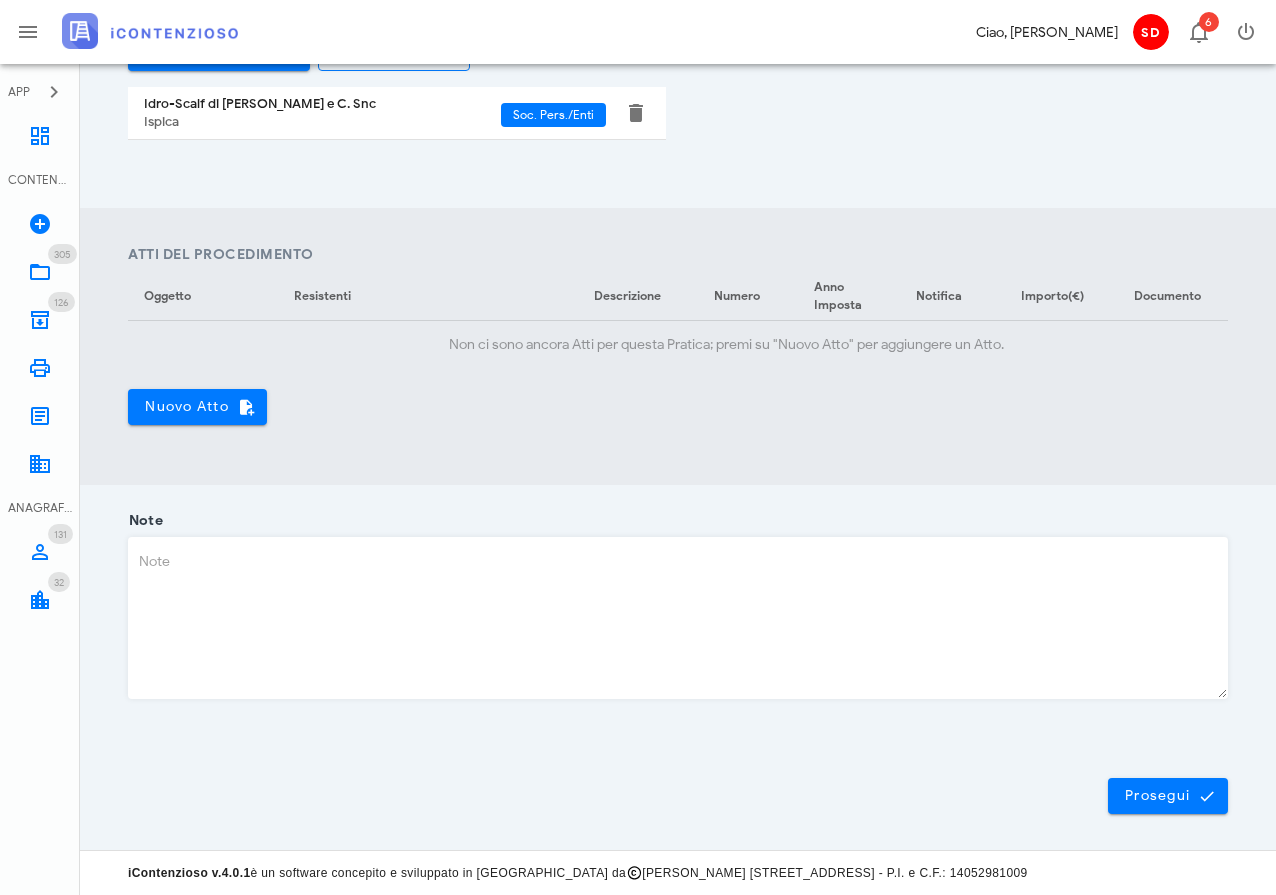 scroll, scrollTop: 608, scrollLeft: 0, axis: vertical 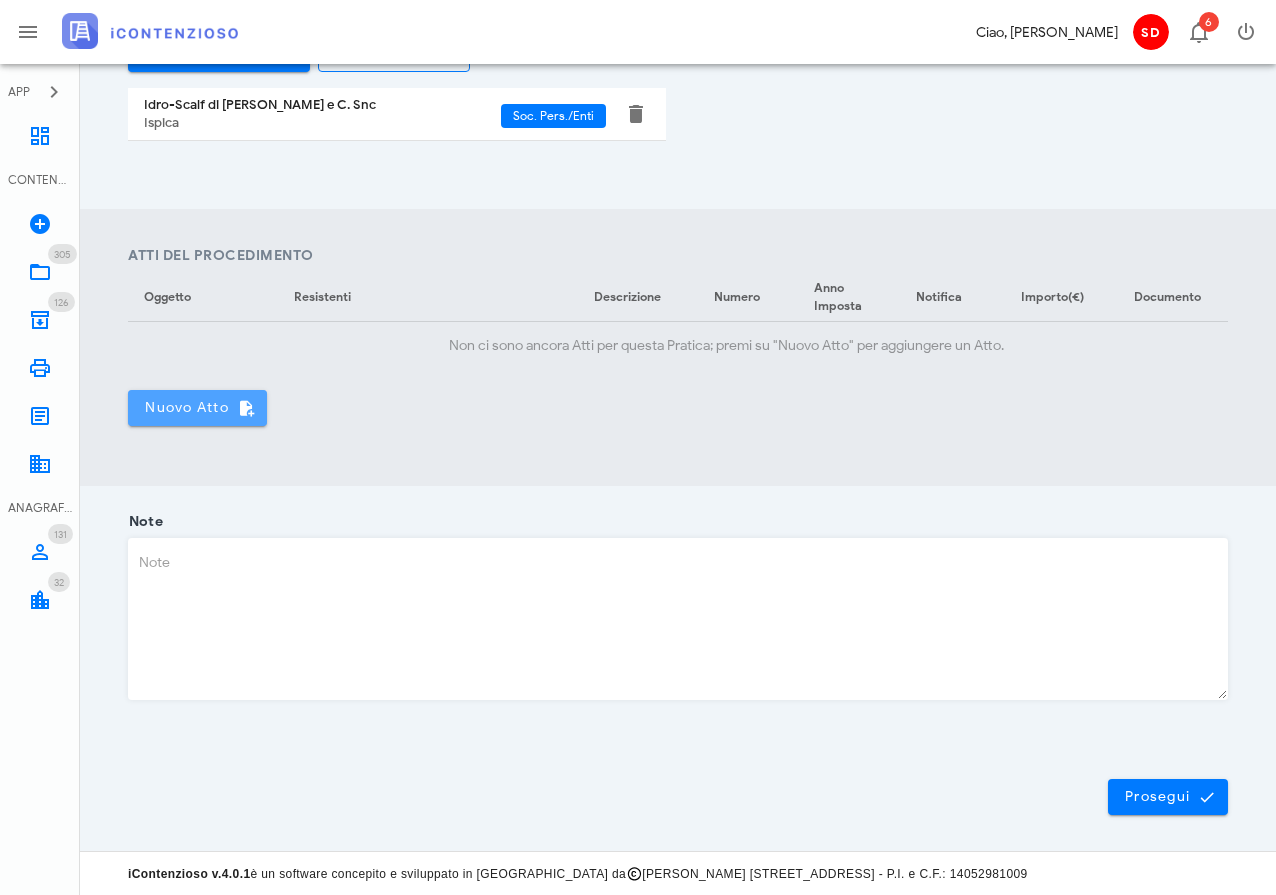 click on "Nuovo Atto" at bounding box center [197, 408] 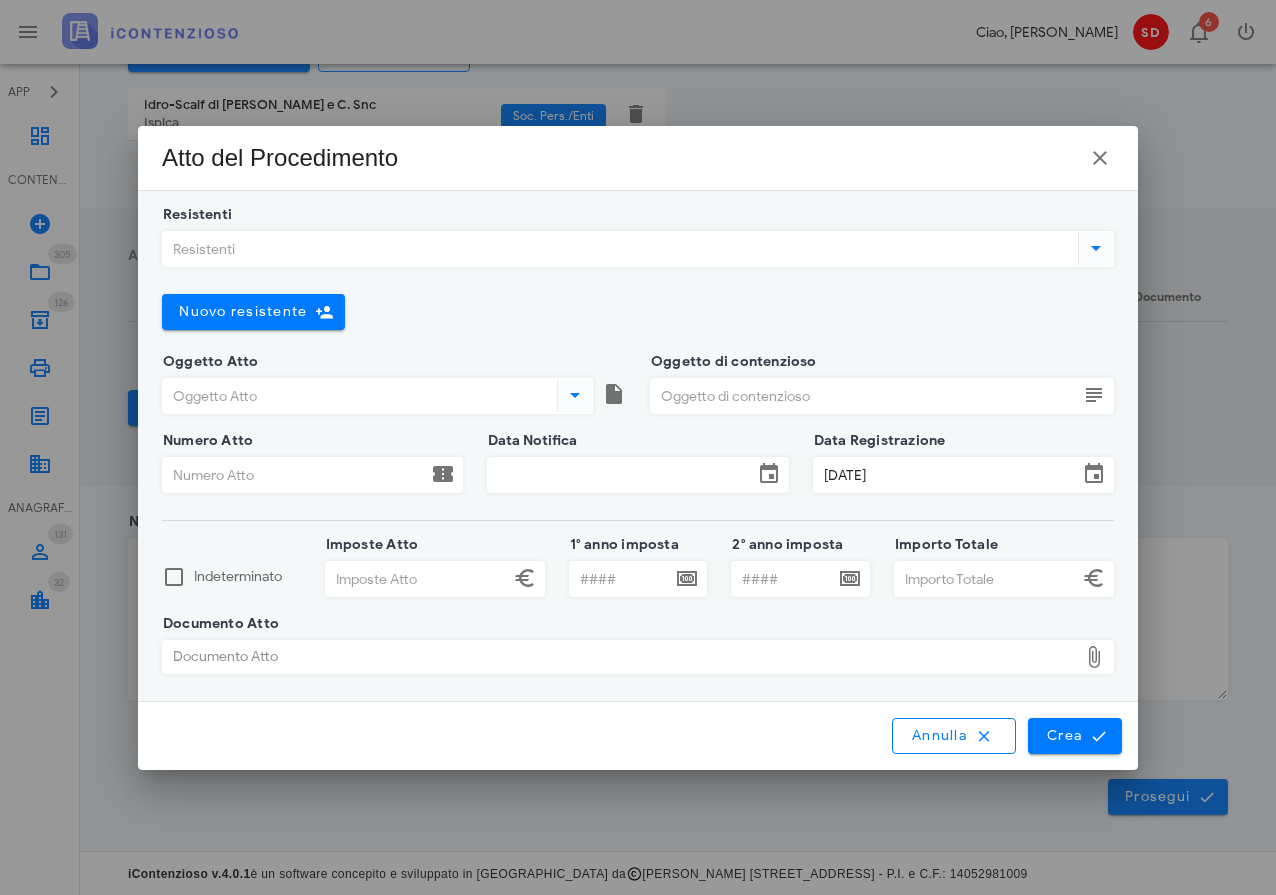 click on "Resistenti" at bounding box center (618, 249) 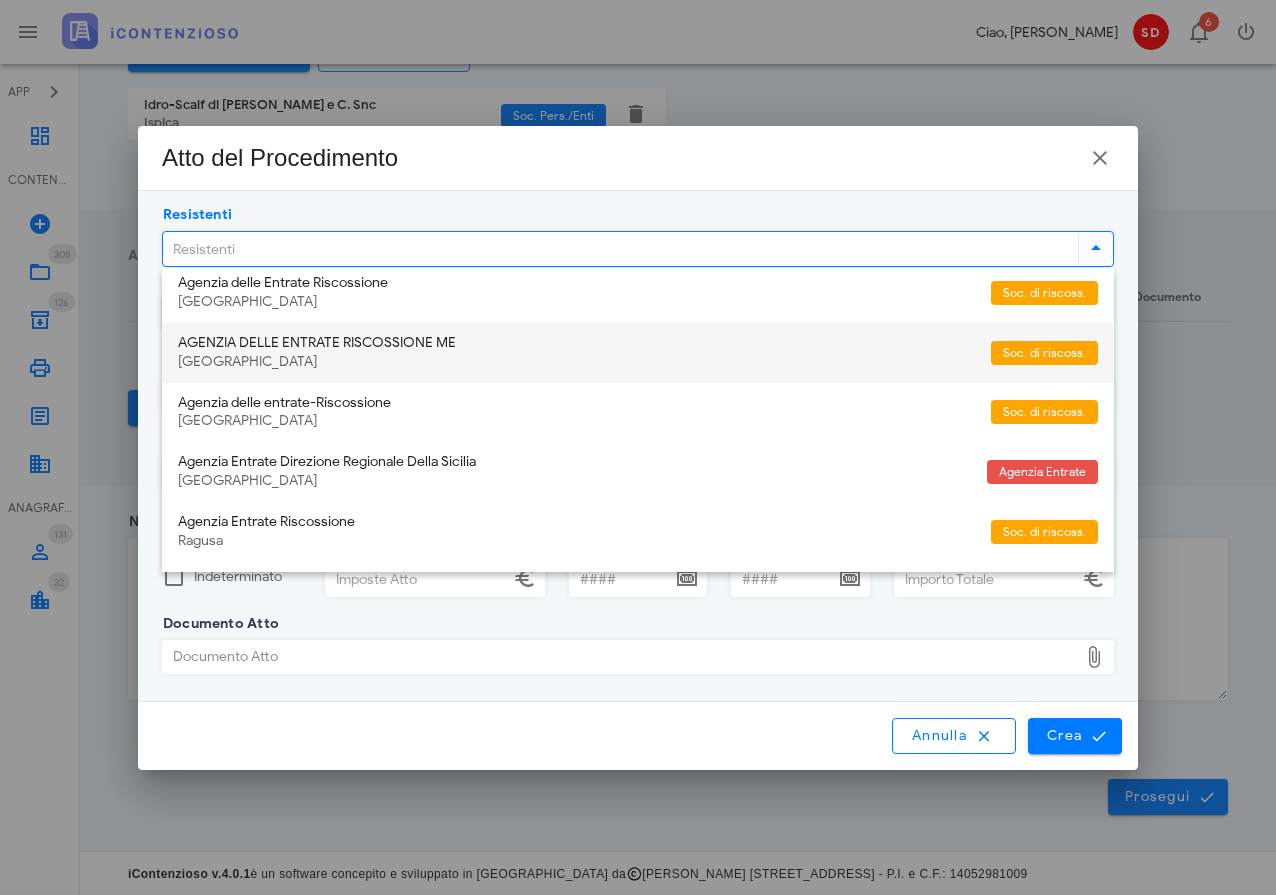 scroll, scrollTop: 550, scrollLeft: 0, axis: vertical 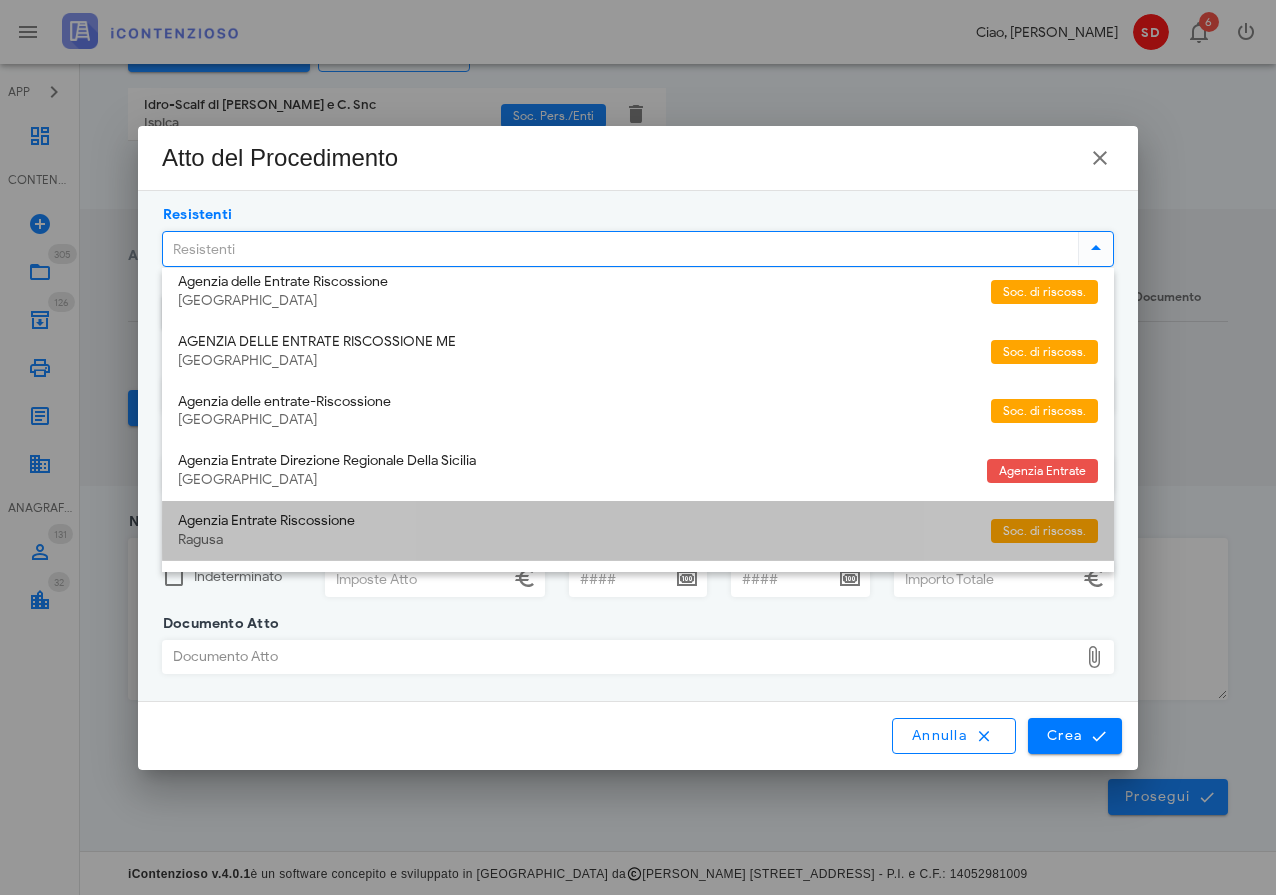 click on "Agenzia Entrate Riscossione" at bounding box center [576, 521] 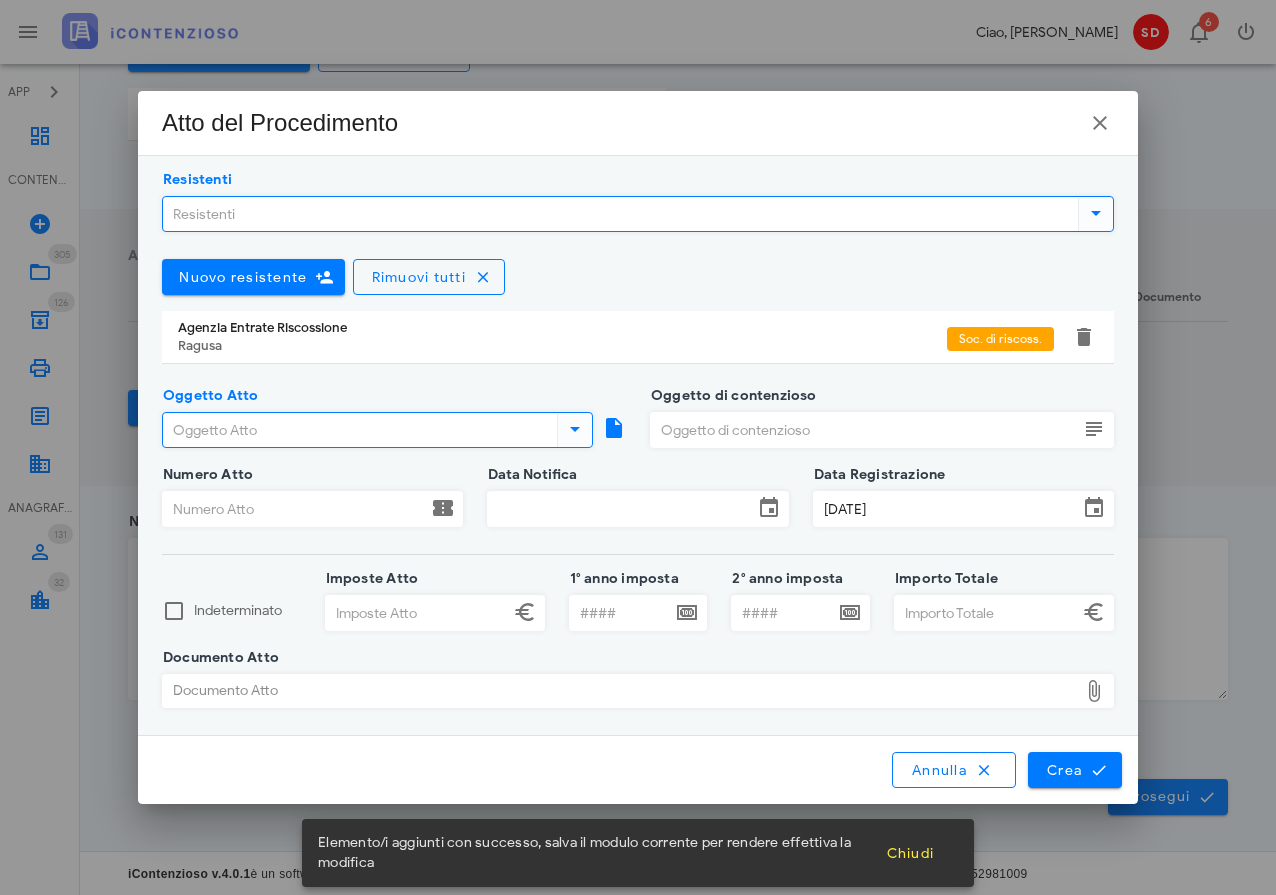 click on "Oggetto Atto" at bounding box center [358, 430] 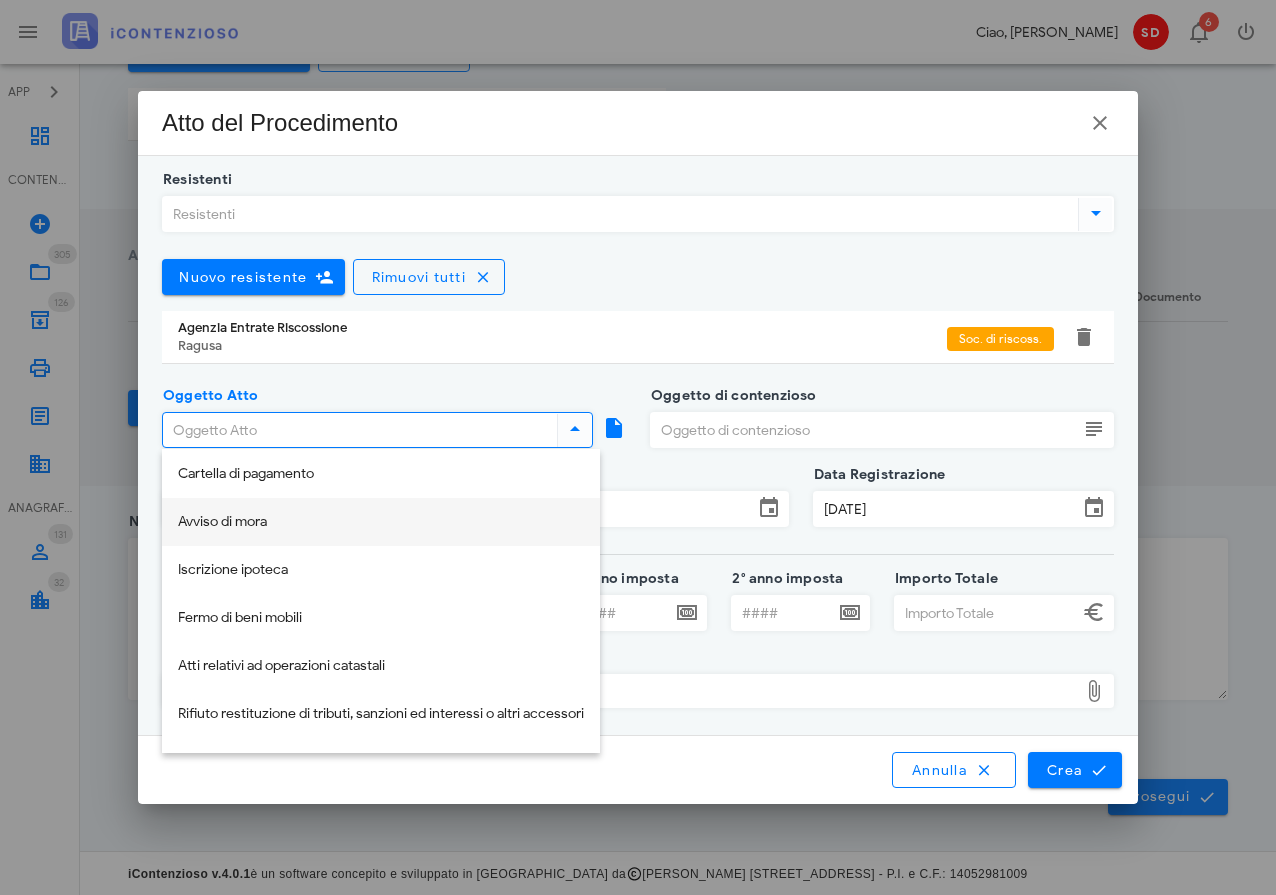 scroll, scrollTop: 153, scrollLeft: 0, axis: vertical 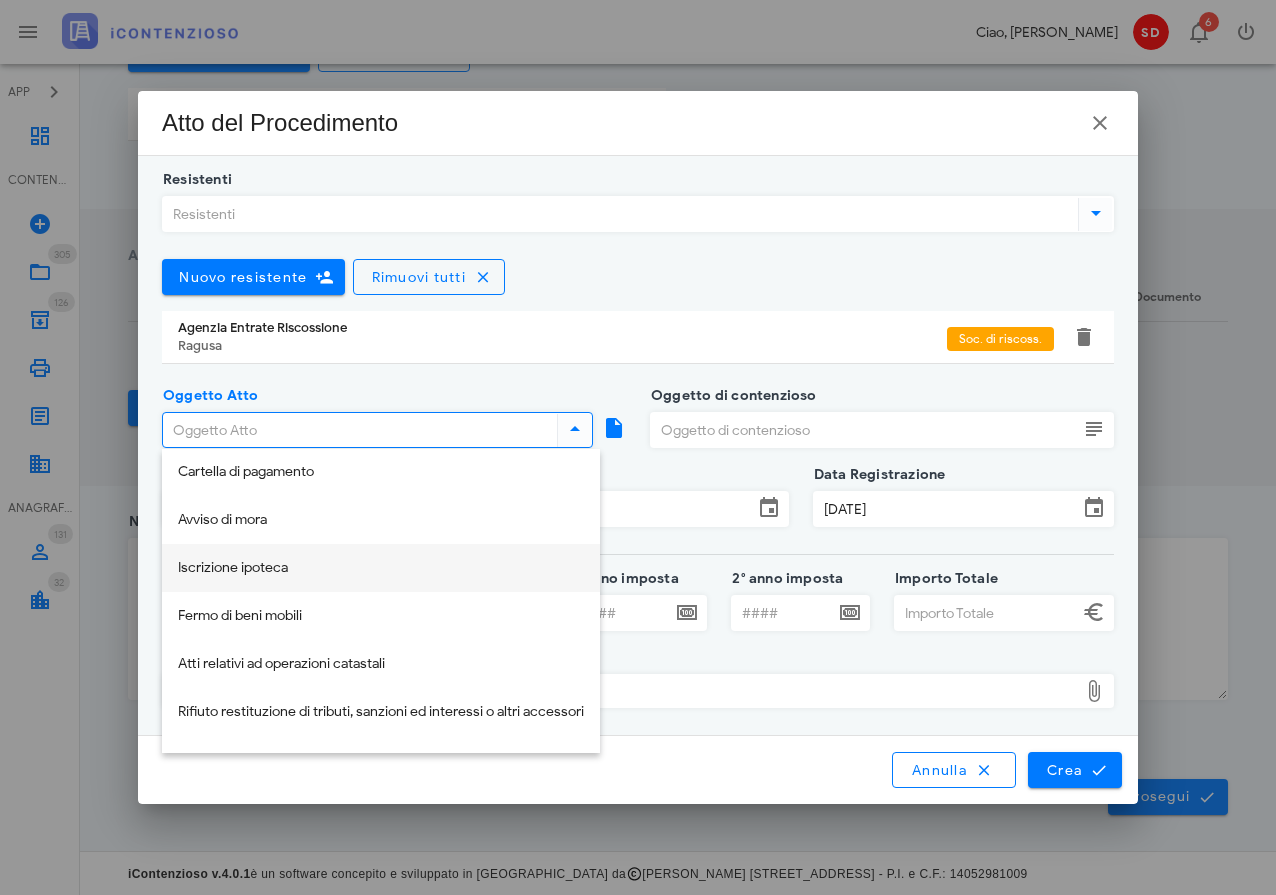 click on "Iscrizione ipoteca" at bounding box center (381, 568) 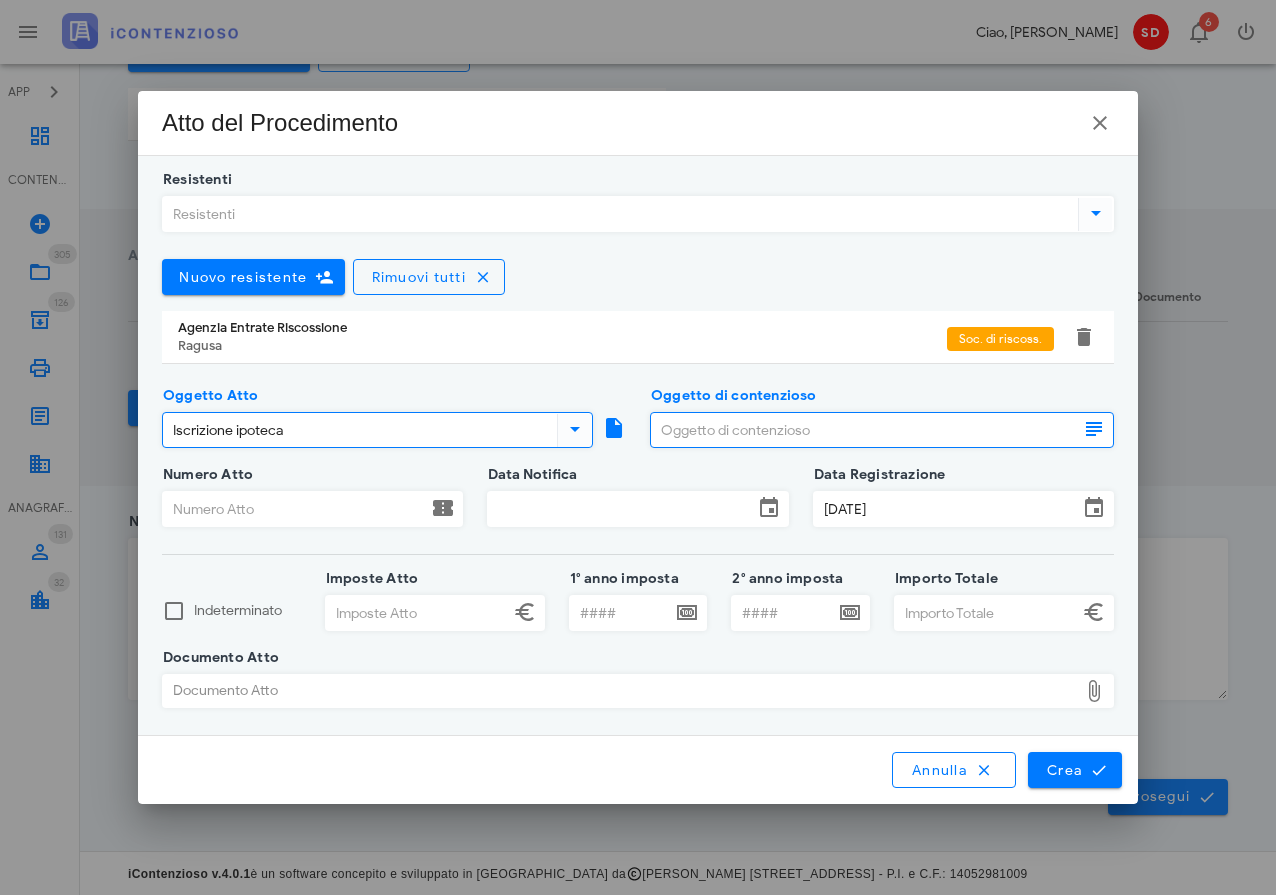click on "Oggetto di contenzioso" at bounding box center (864, 430) 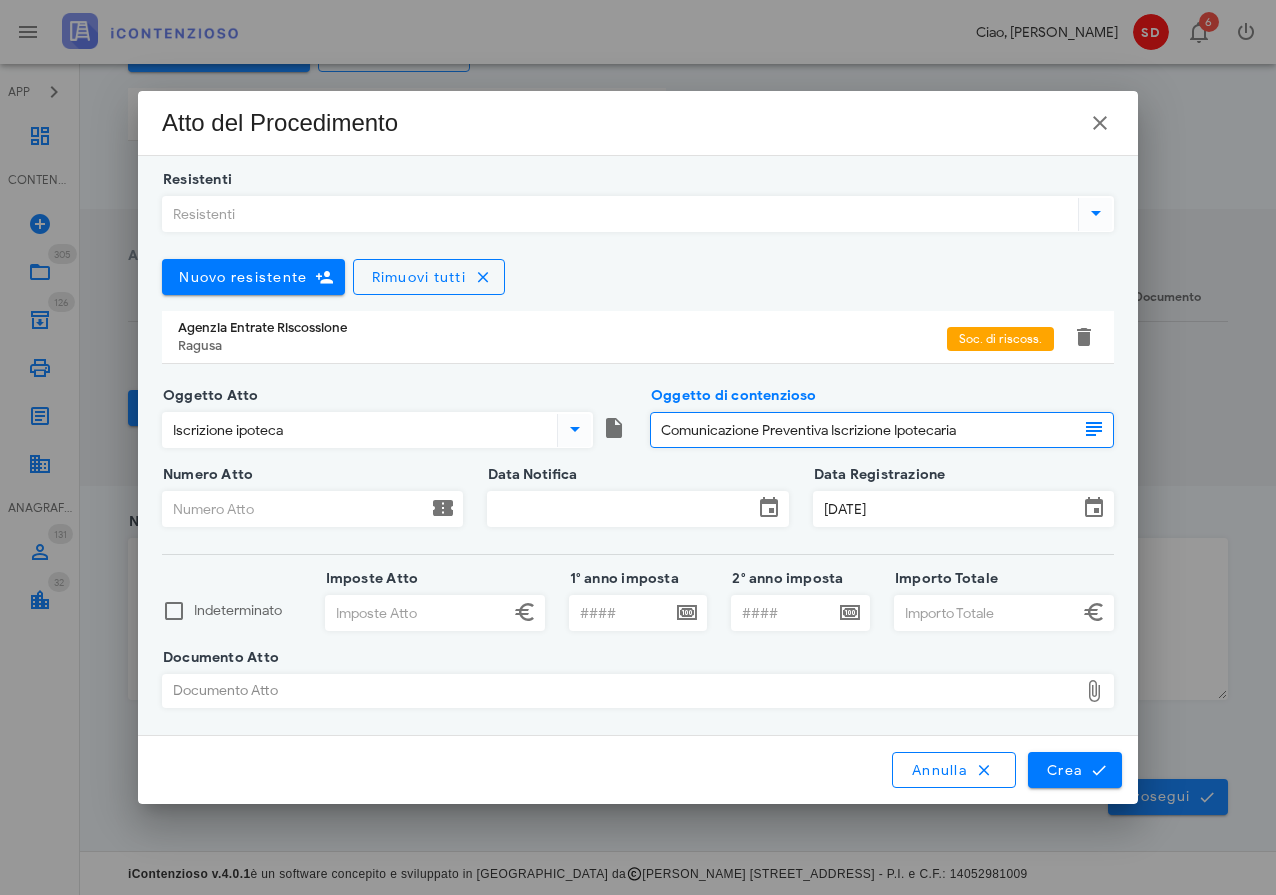 type on "Comunicazione Preventiva Iscrizione Ipotecaria" 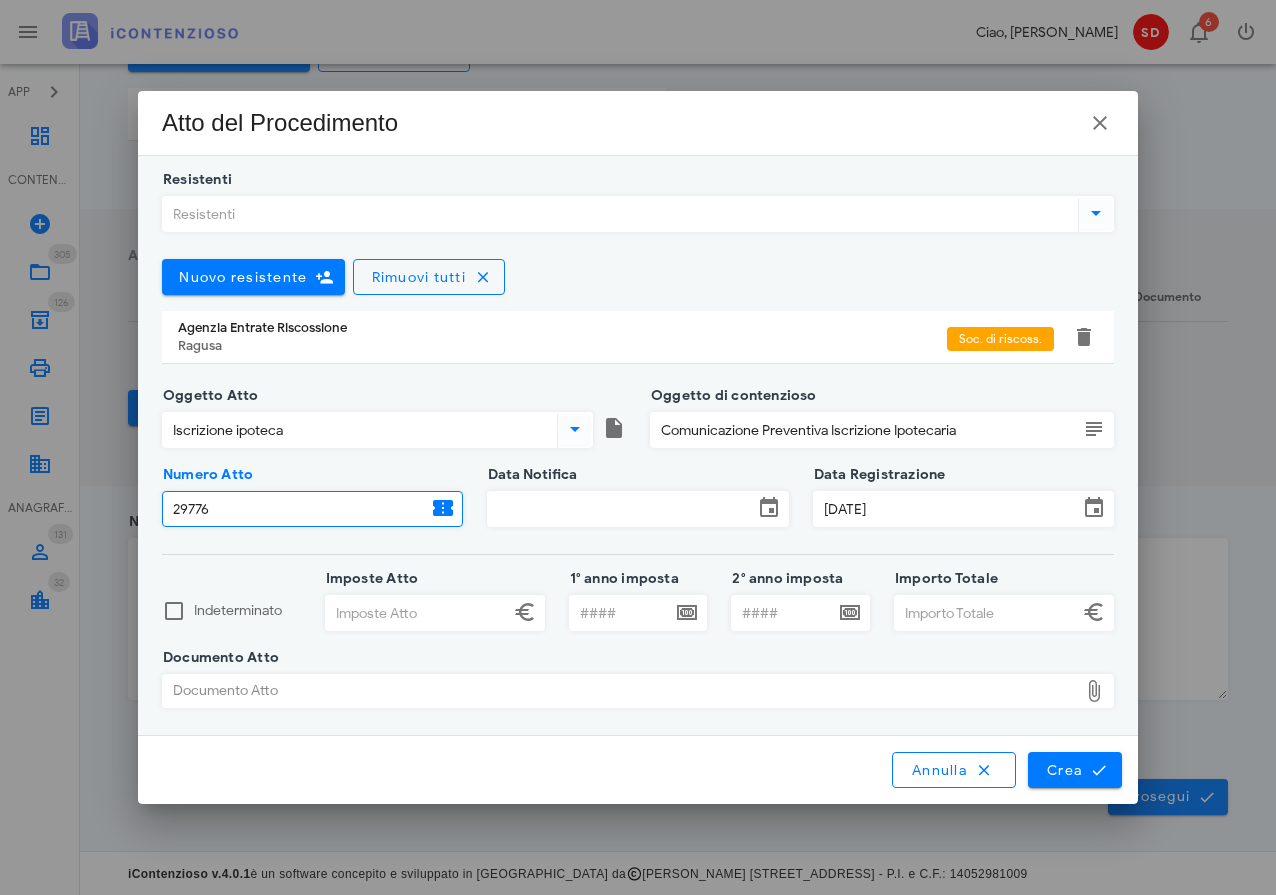 type on "29776" 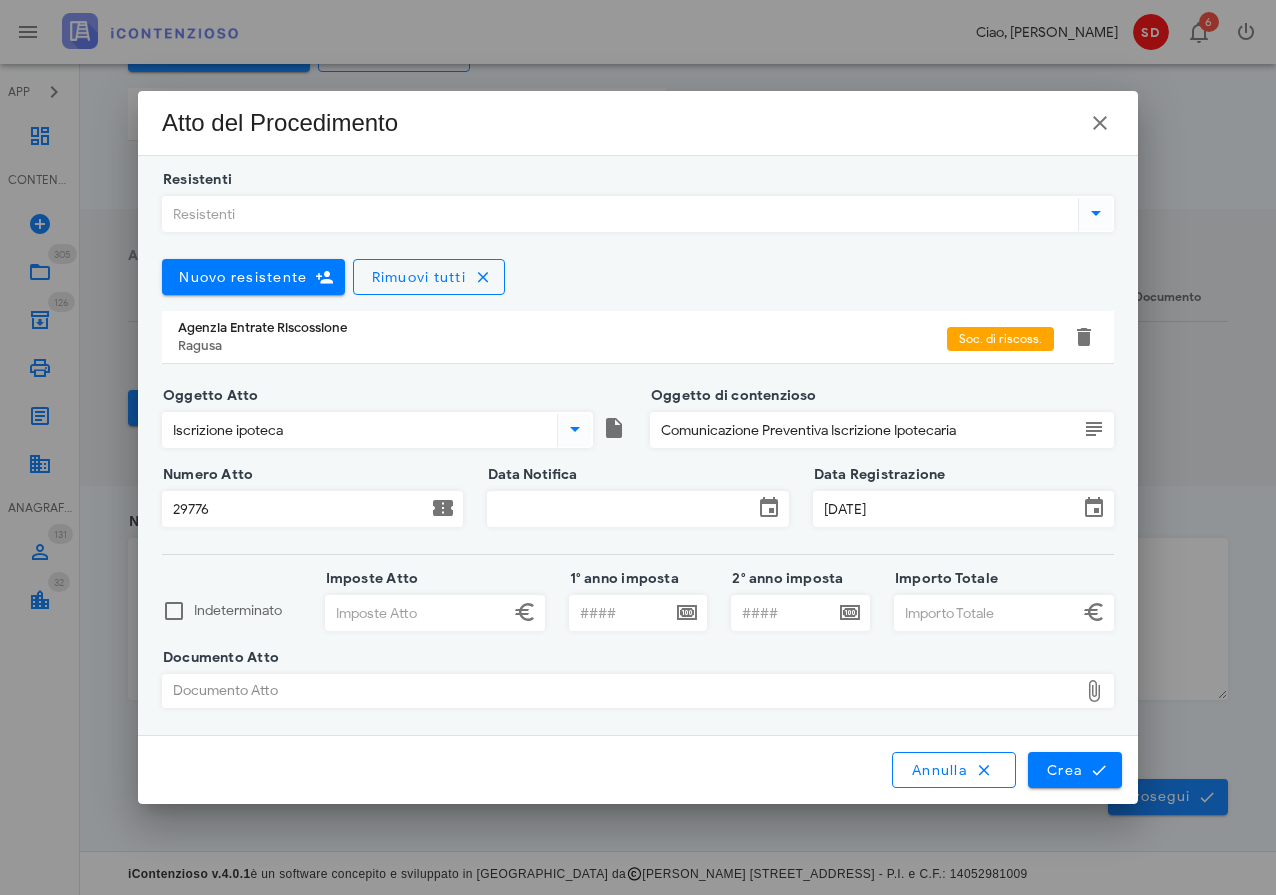 type on "C:\fakepath\CPI 29776202500001108000 IDROSCALF.pdf" 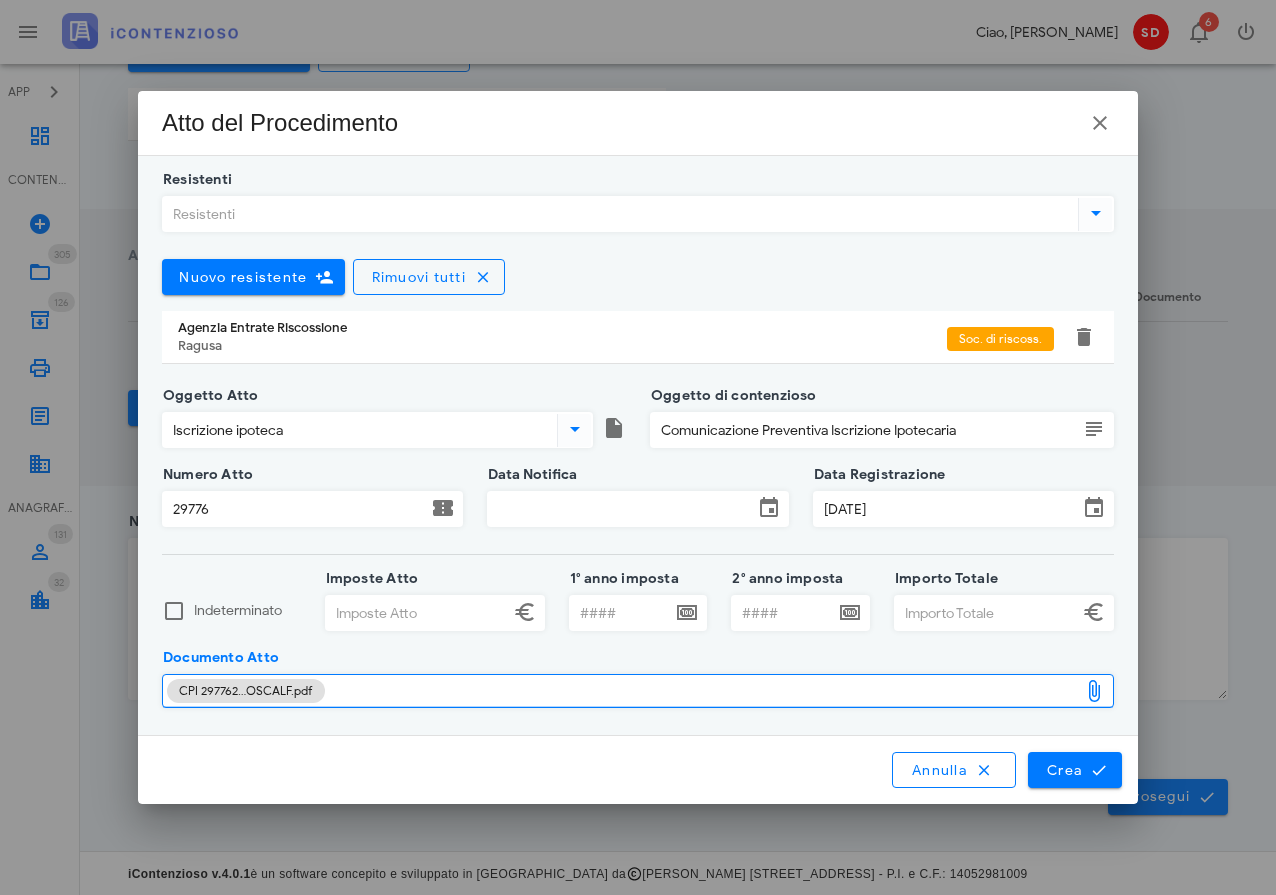 type 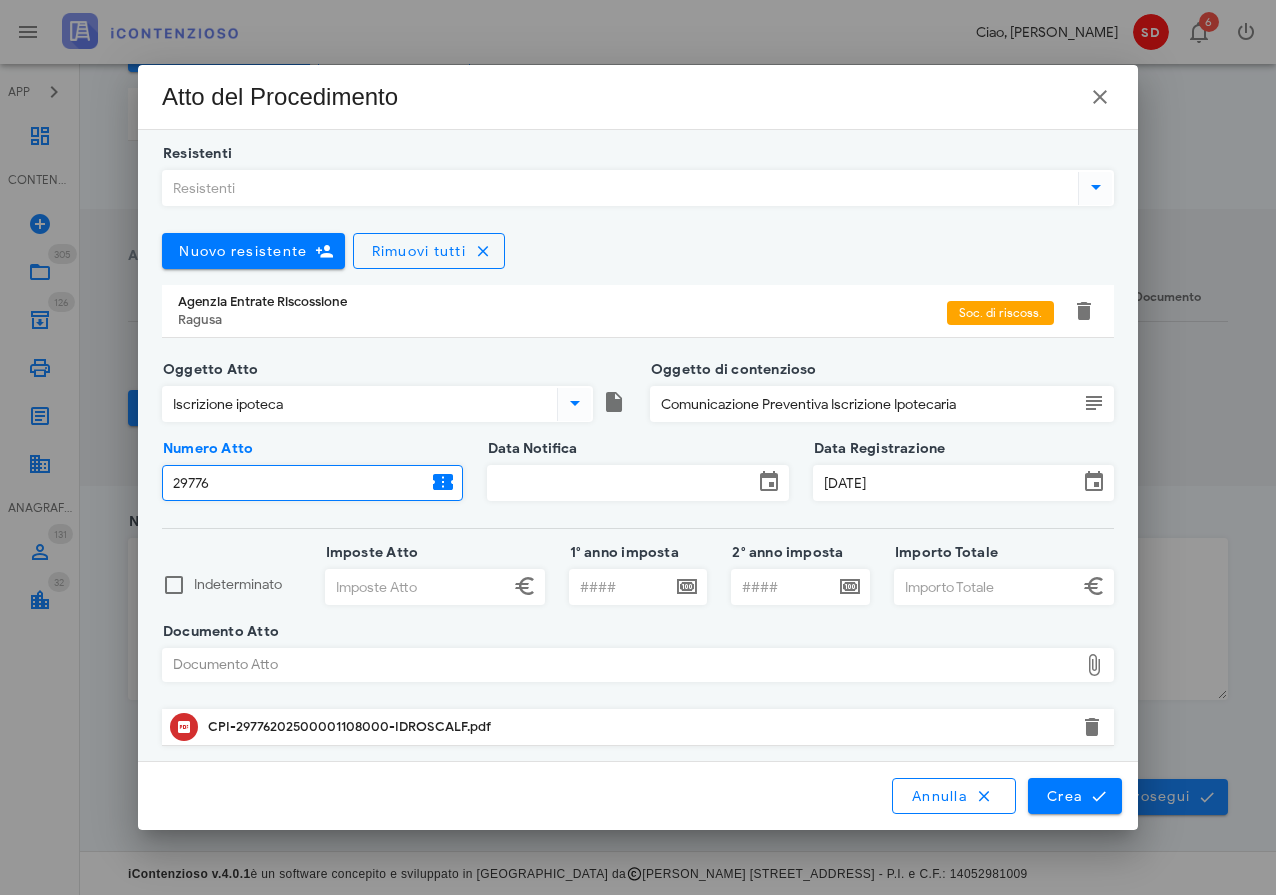 click on "29776" at bounding box center [295, 483] 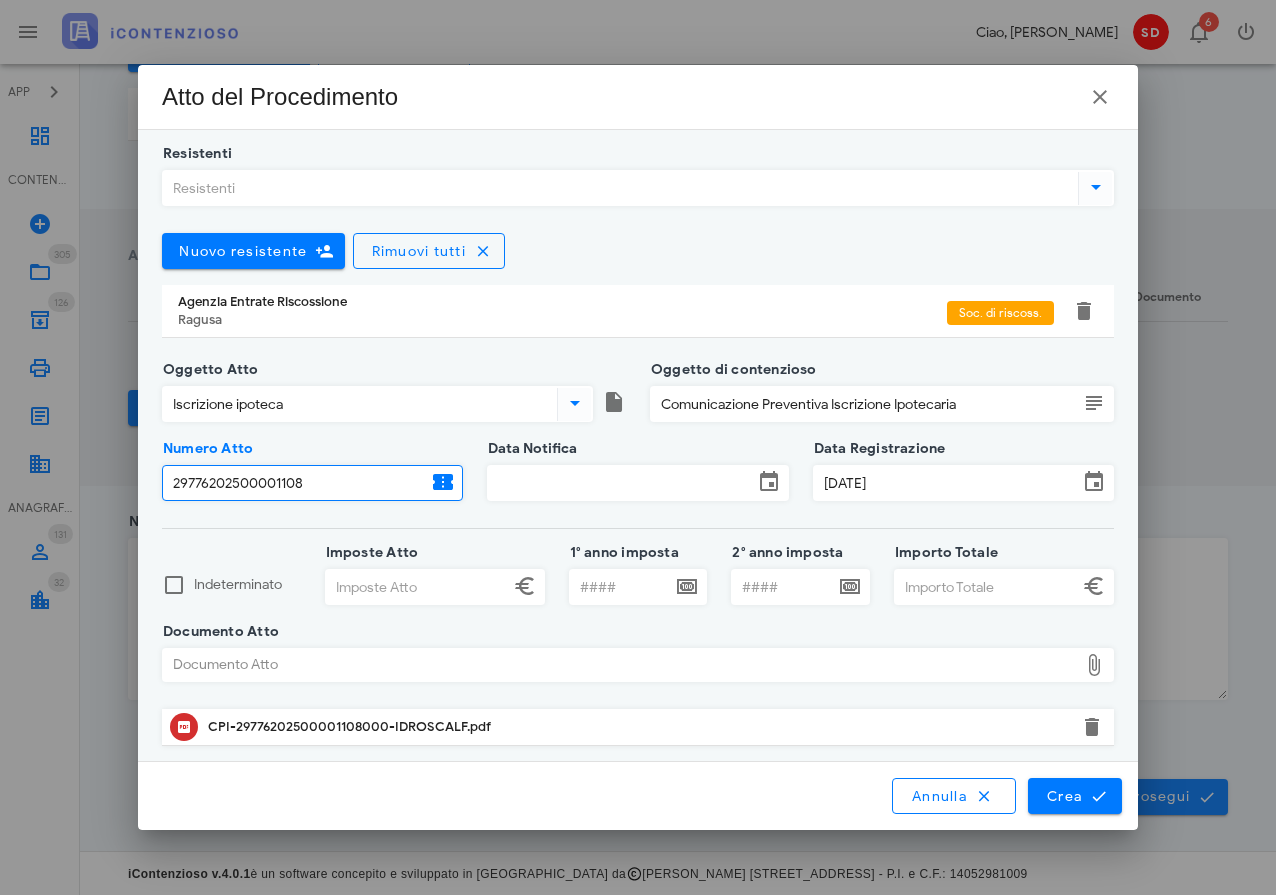 type on "29776202500001108" 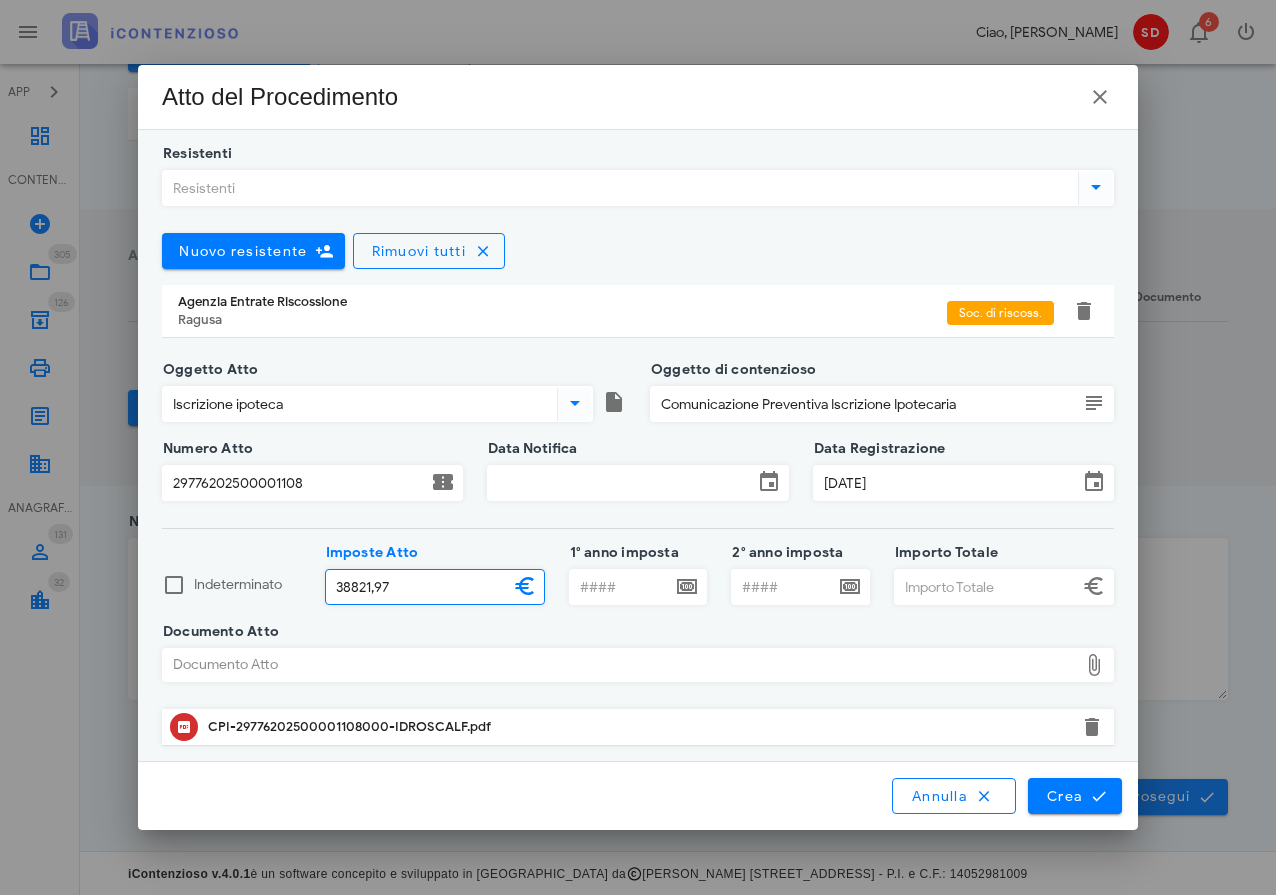 type on "38.821,97" 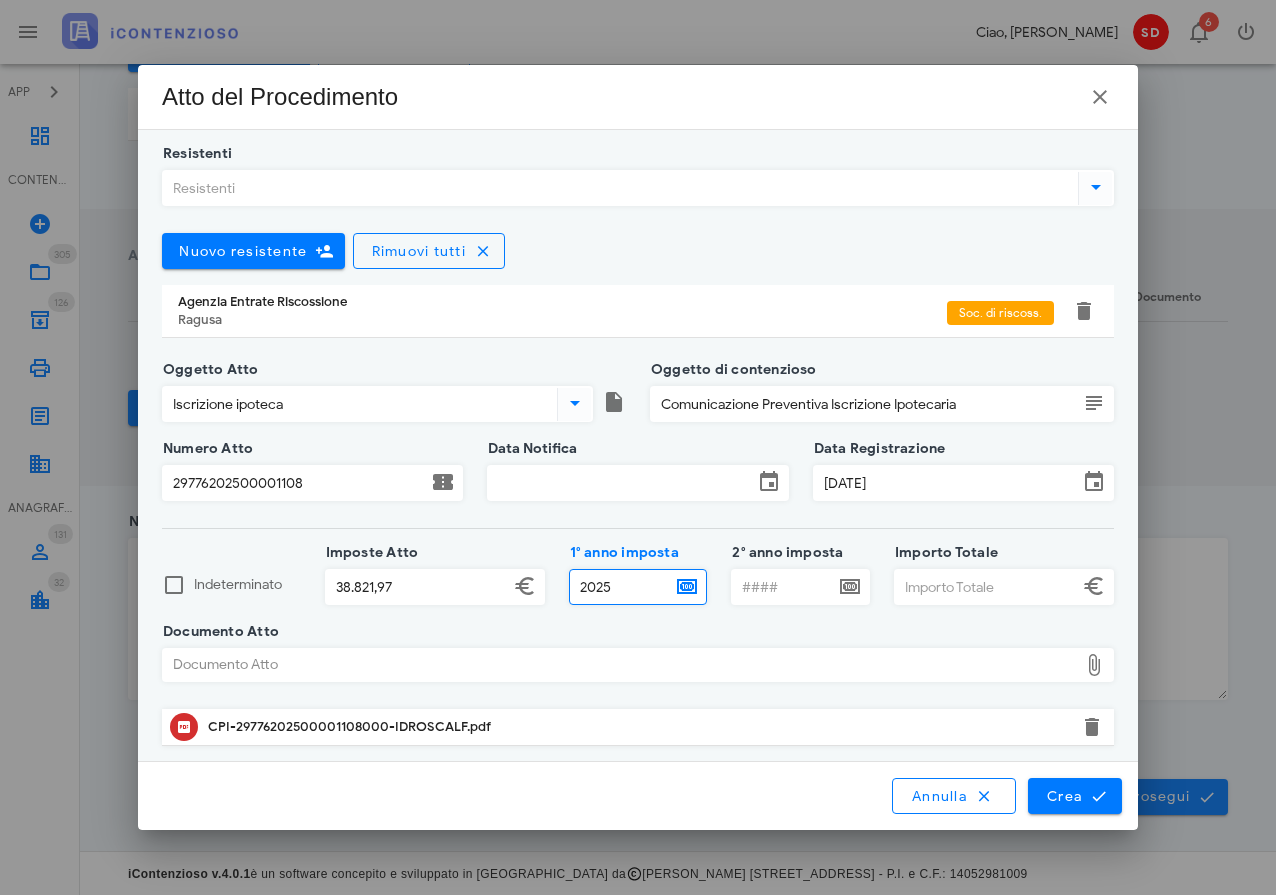 type on "2025" 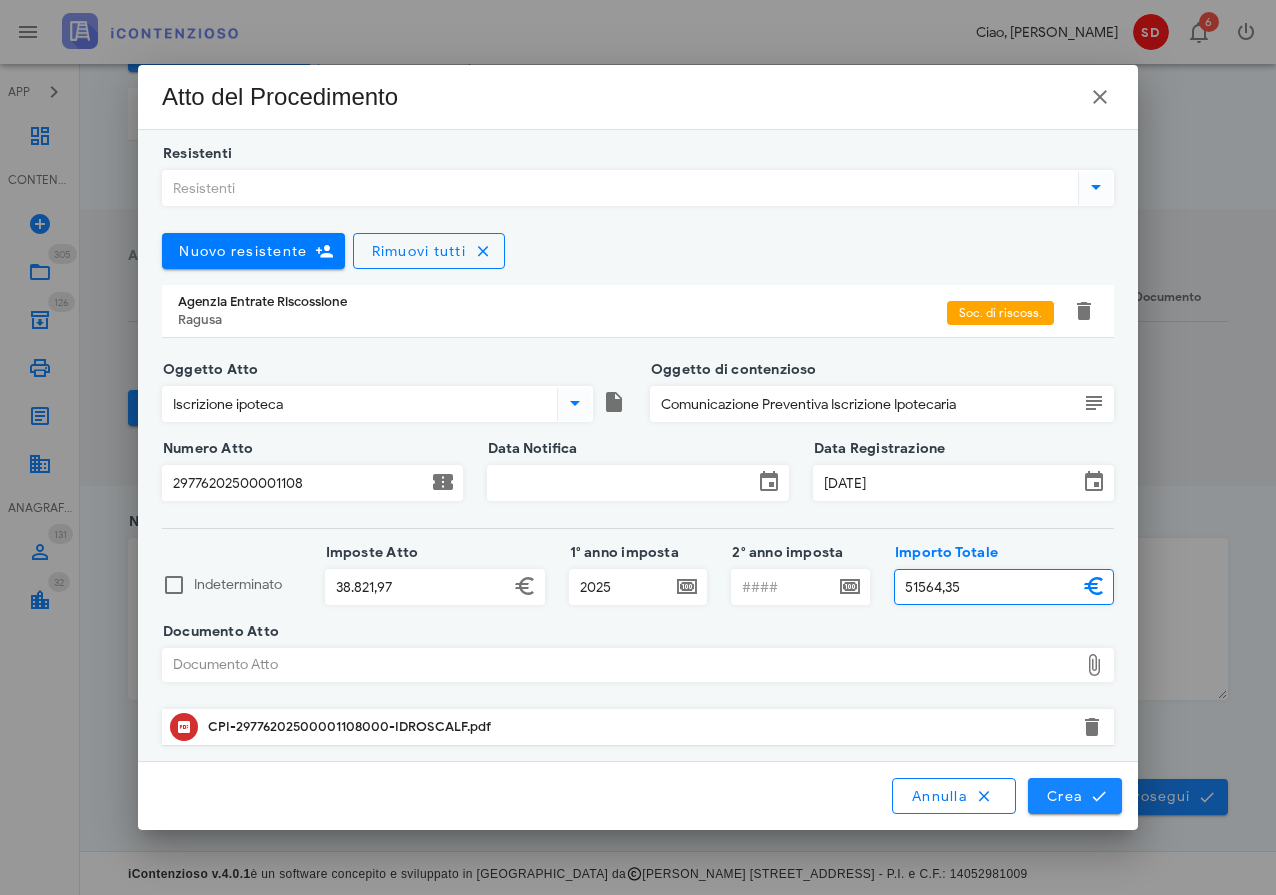 type on "51.564,35" 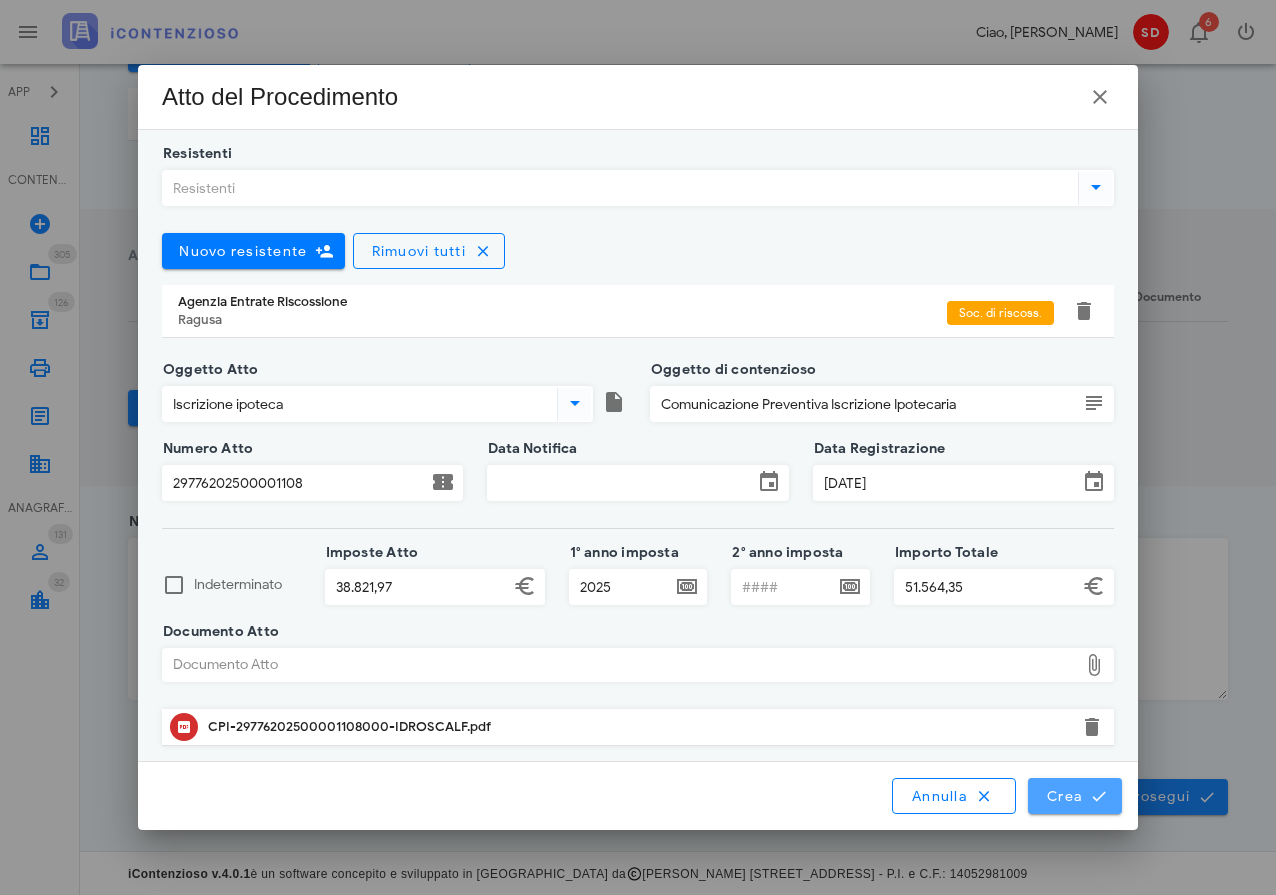 click on "Crea" at bounding box center (1075, 796) 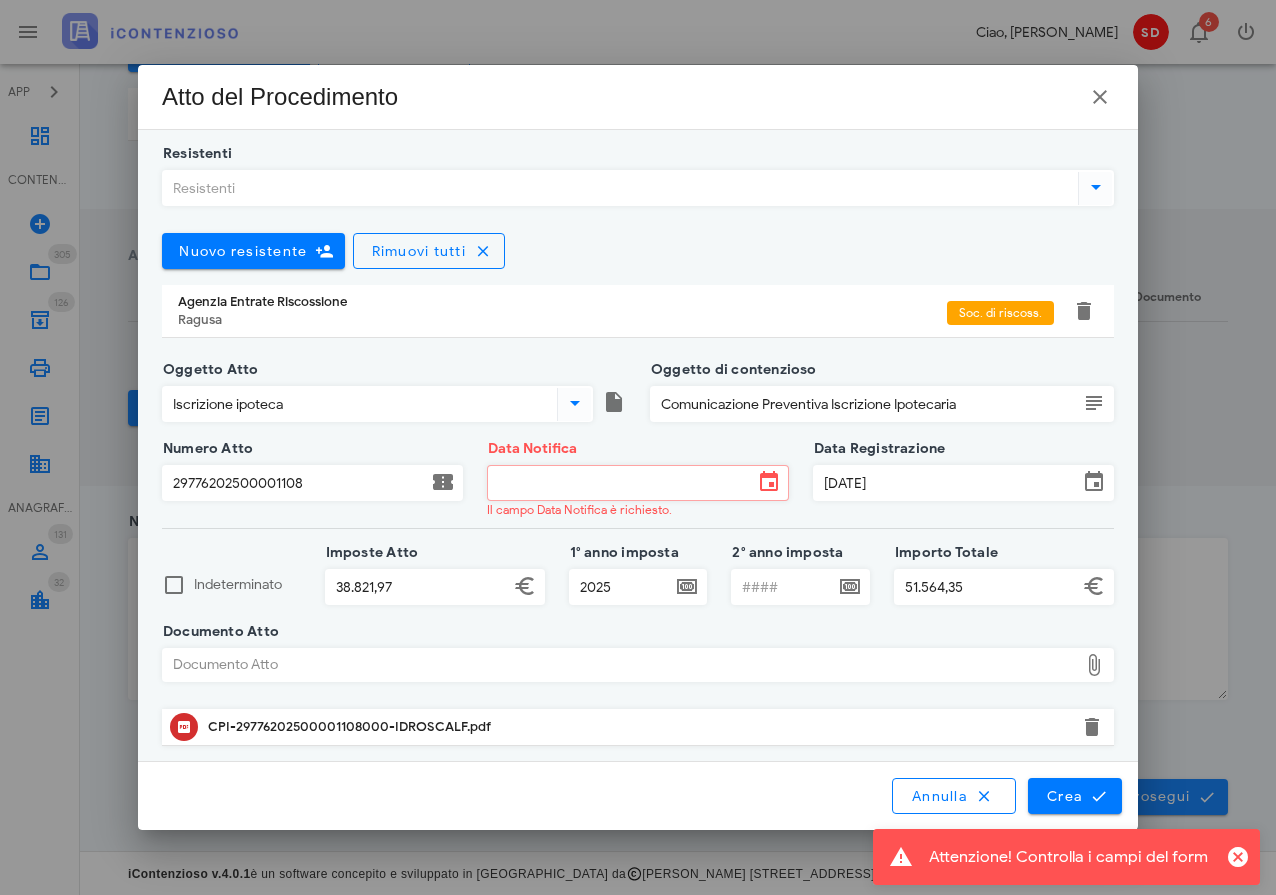 click on "Data Notifica" at bounding box center (620, 483) 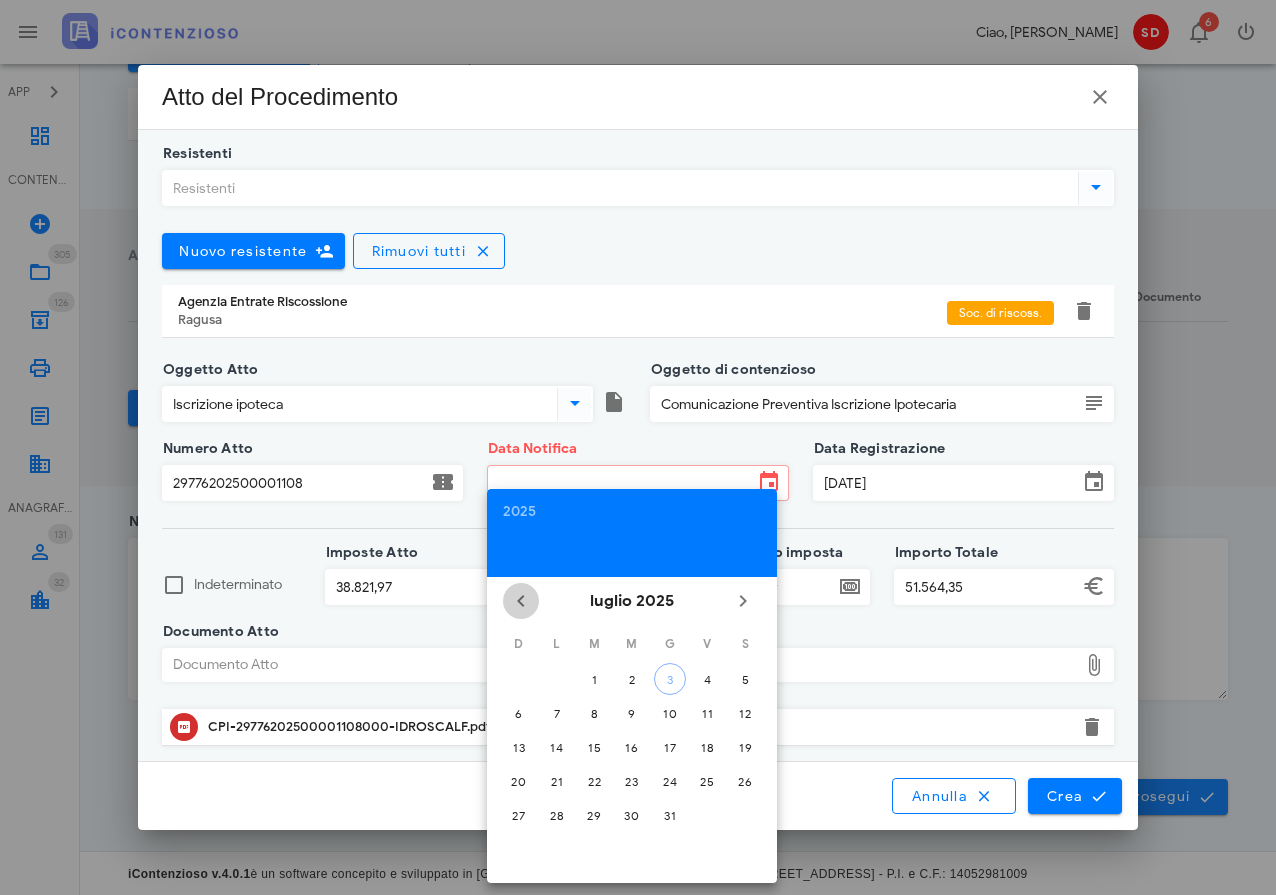 click at bounding box center (521, 601) 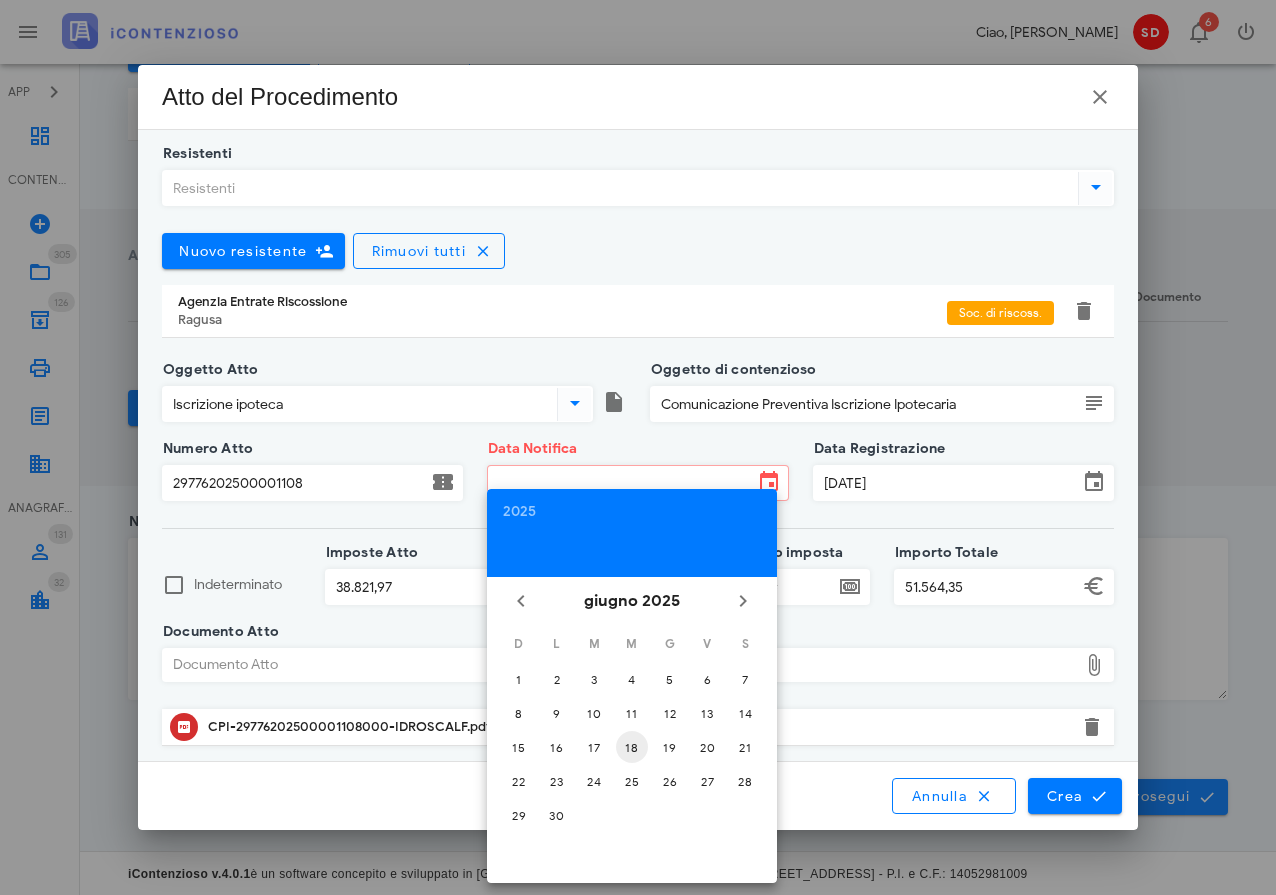 click on "18" at bounding box center (632, 747) 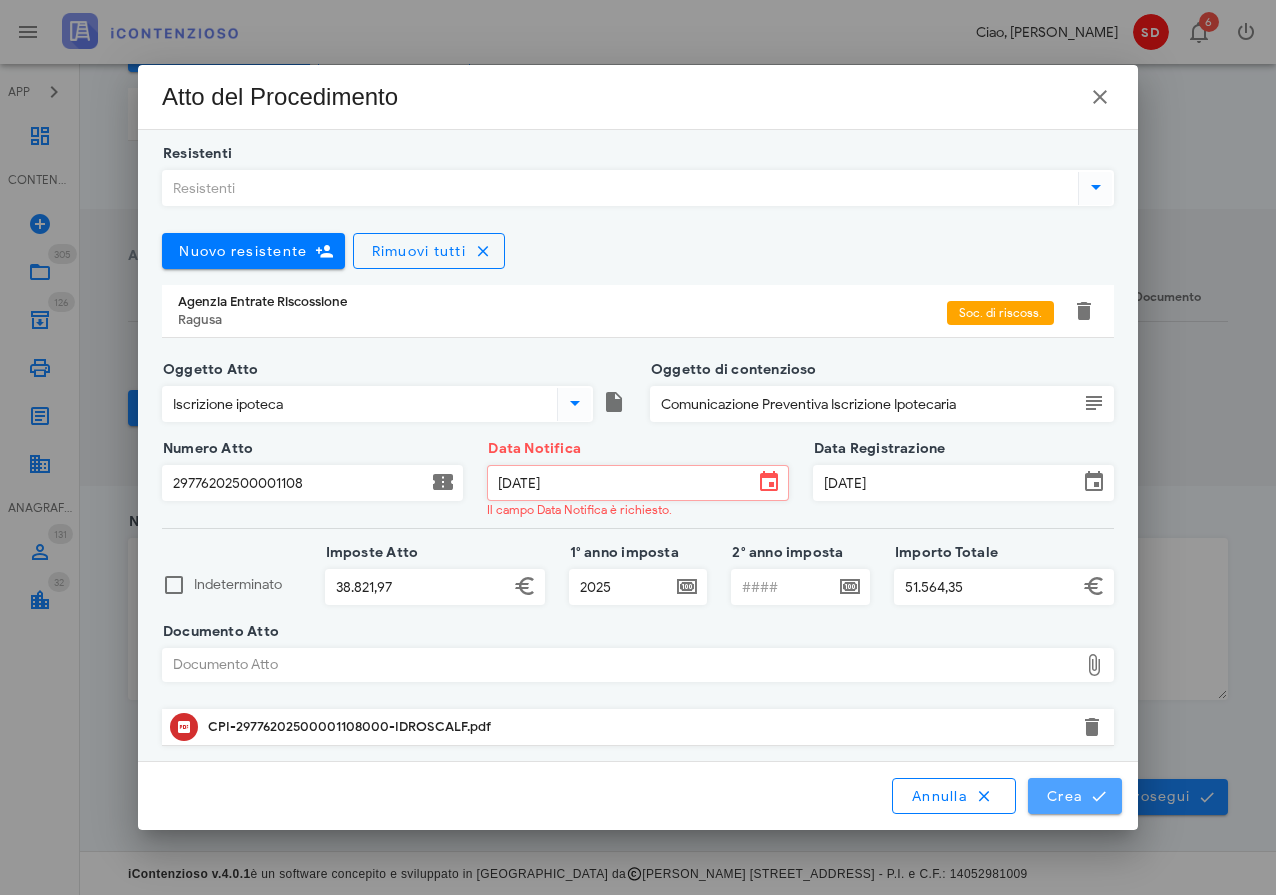 click on "Crea" at bounding box center (1075, 796) 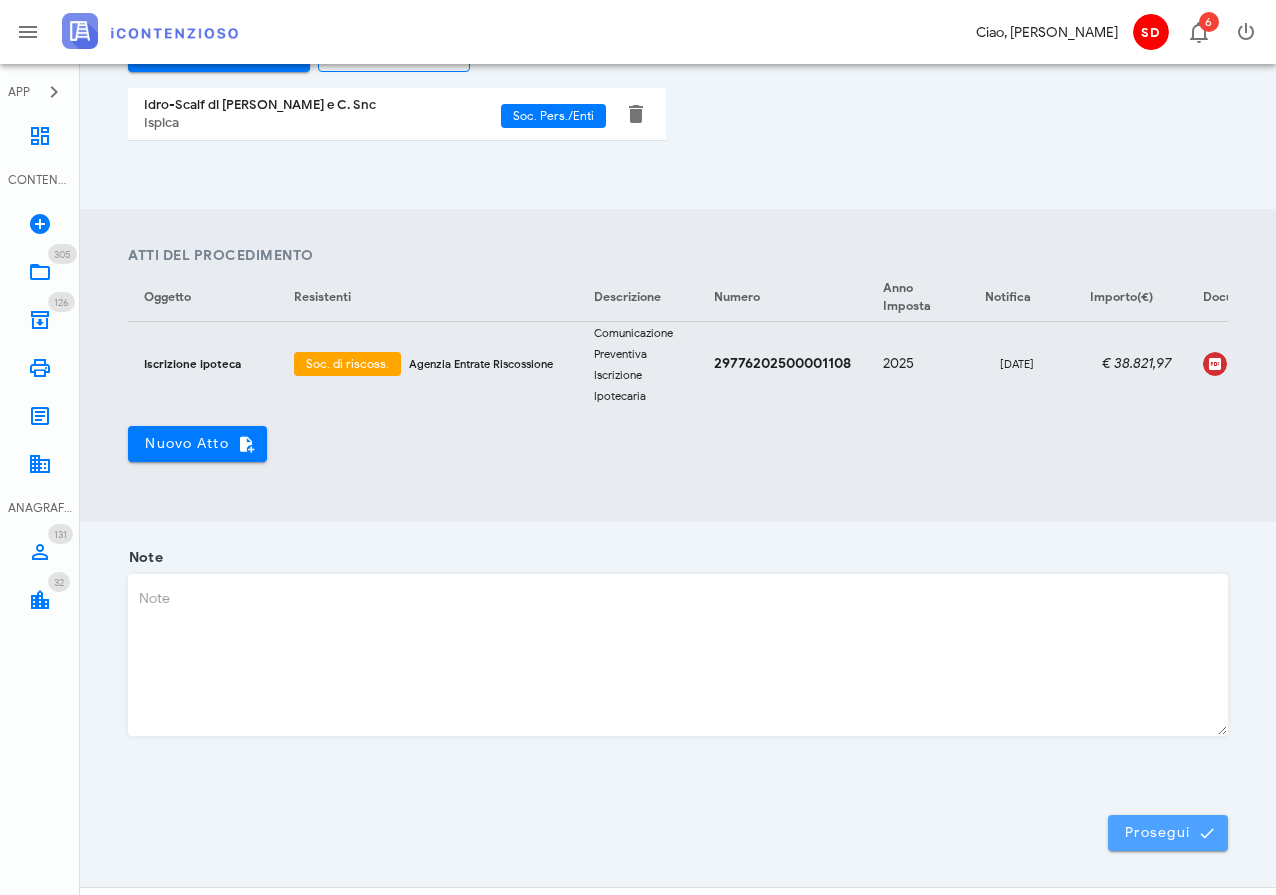 click on "Prosegui" at bounding box center (1168, 833) 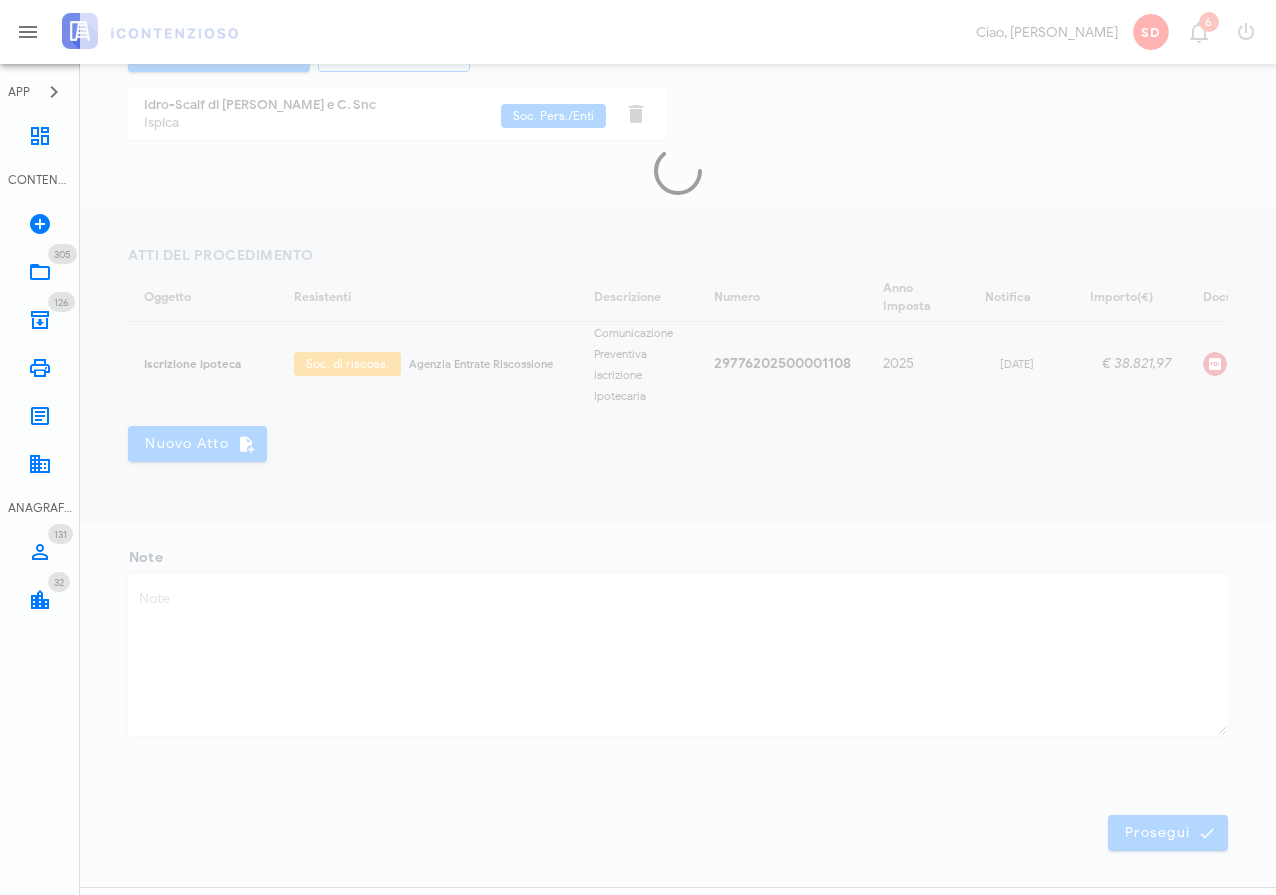 scroll, scrollTop: 0, scrollLeft: 0, axis: both 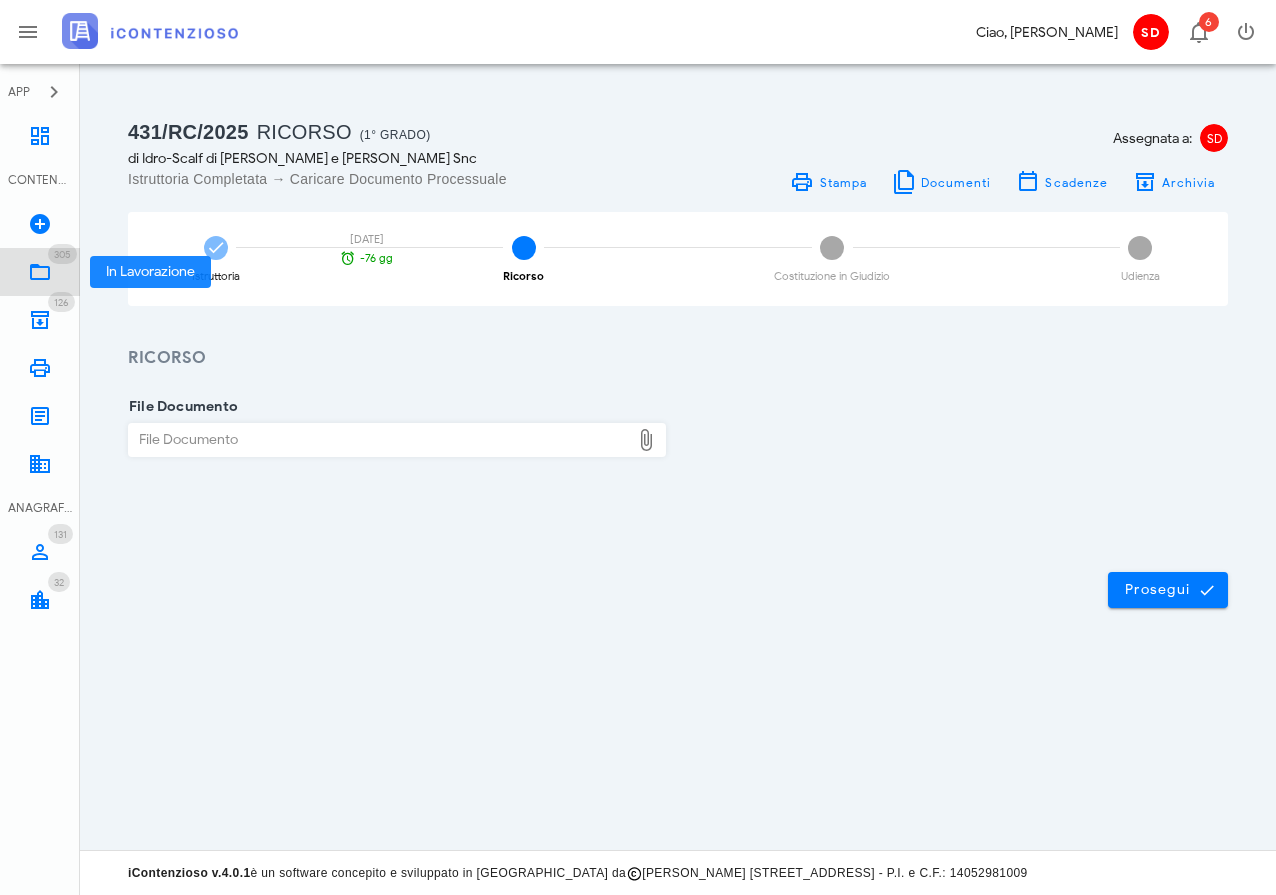 click at bounding box center (40, 272) 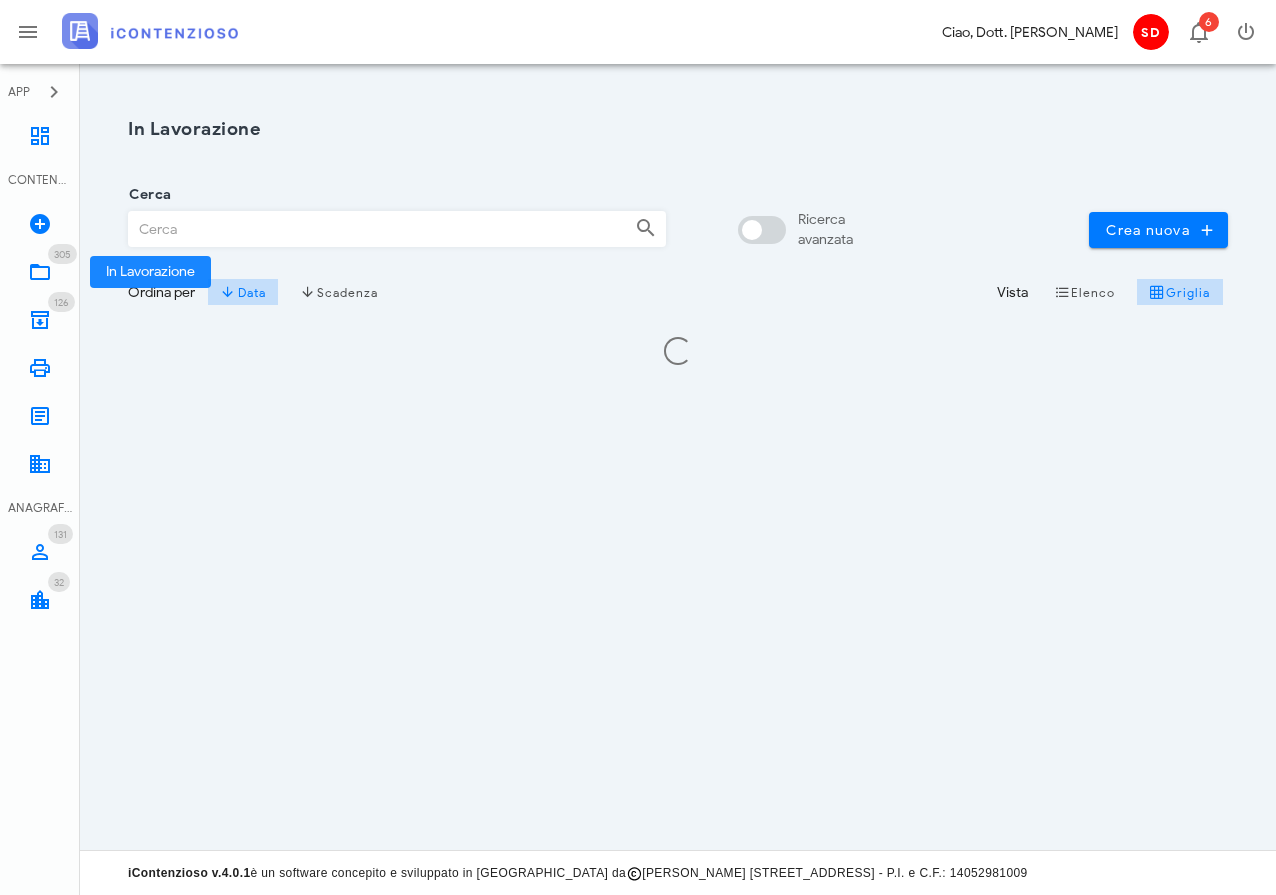 scroll, scrollTop: 0, scrollLeft: 0, axis: both 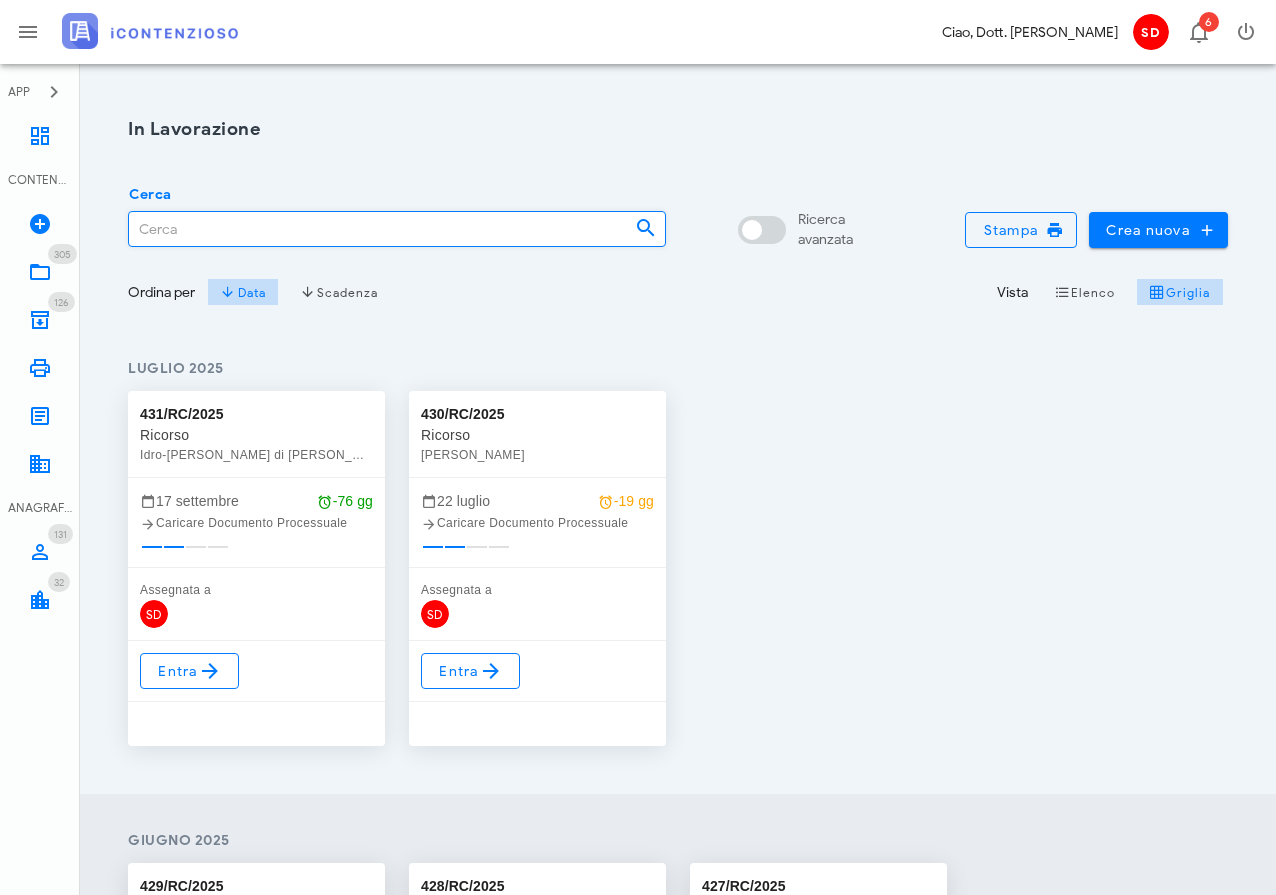 click on "Cerca" at bounding box center [374, 229] 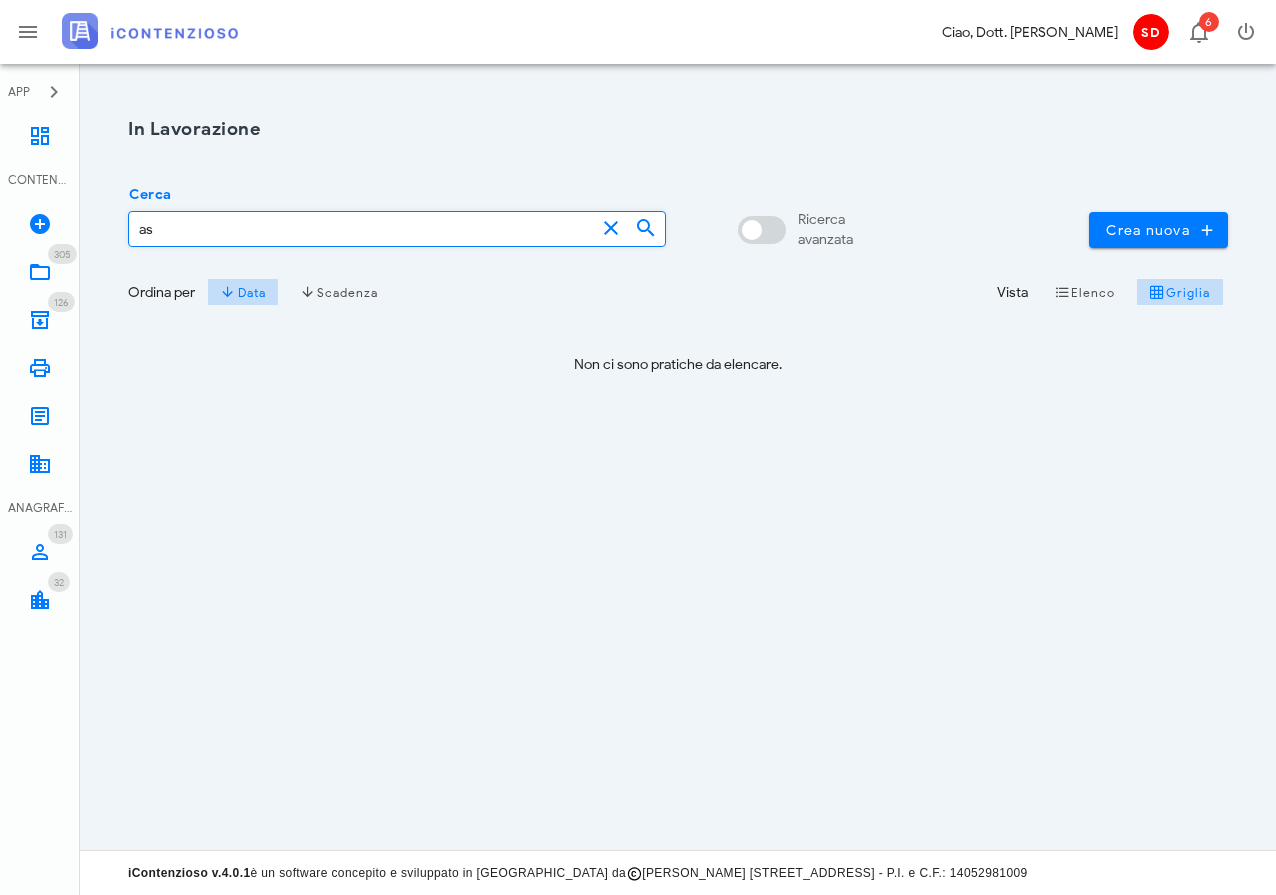 type on "a" 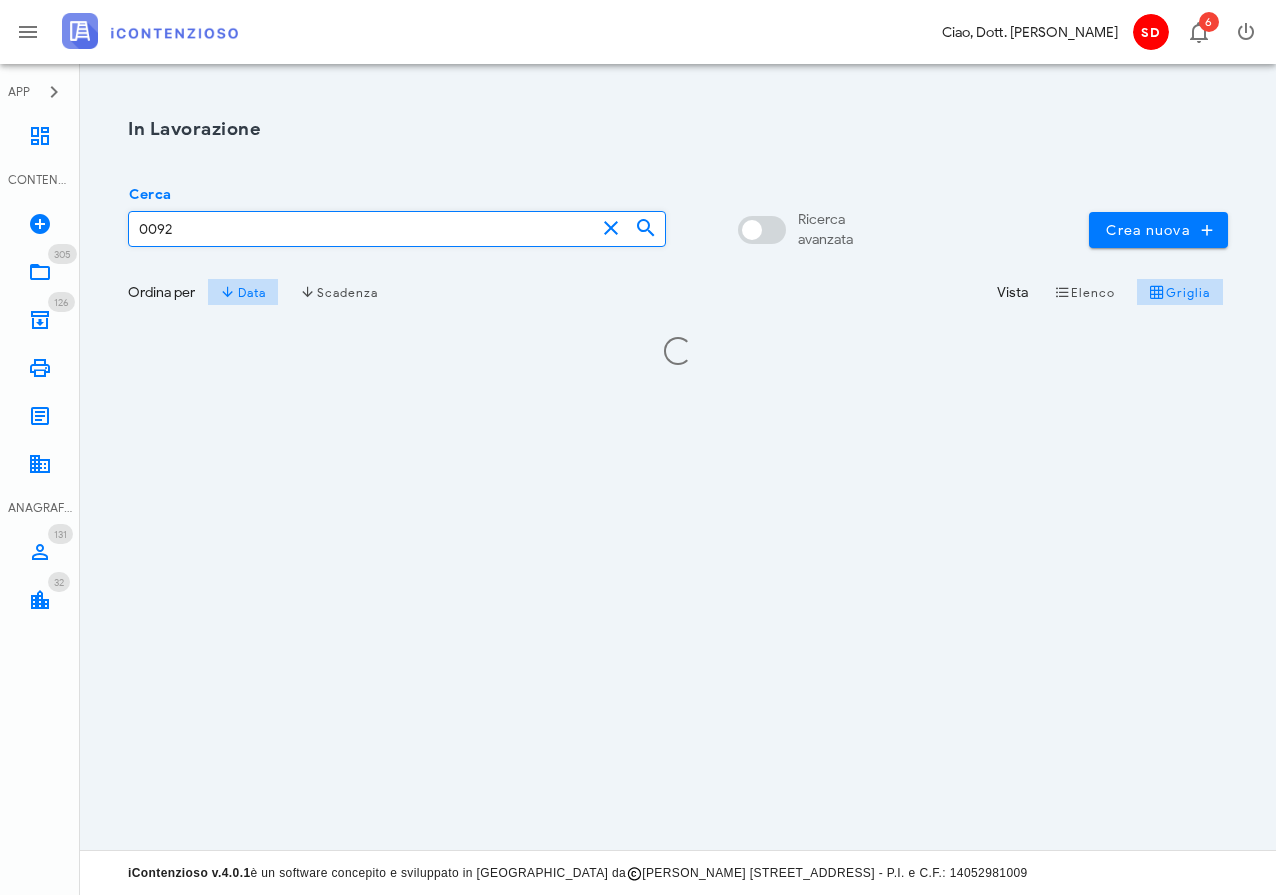 type on "00922" 